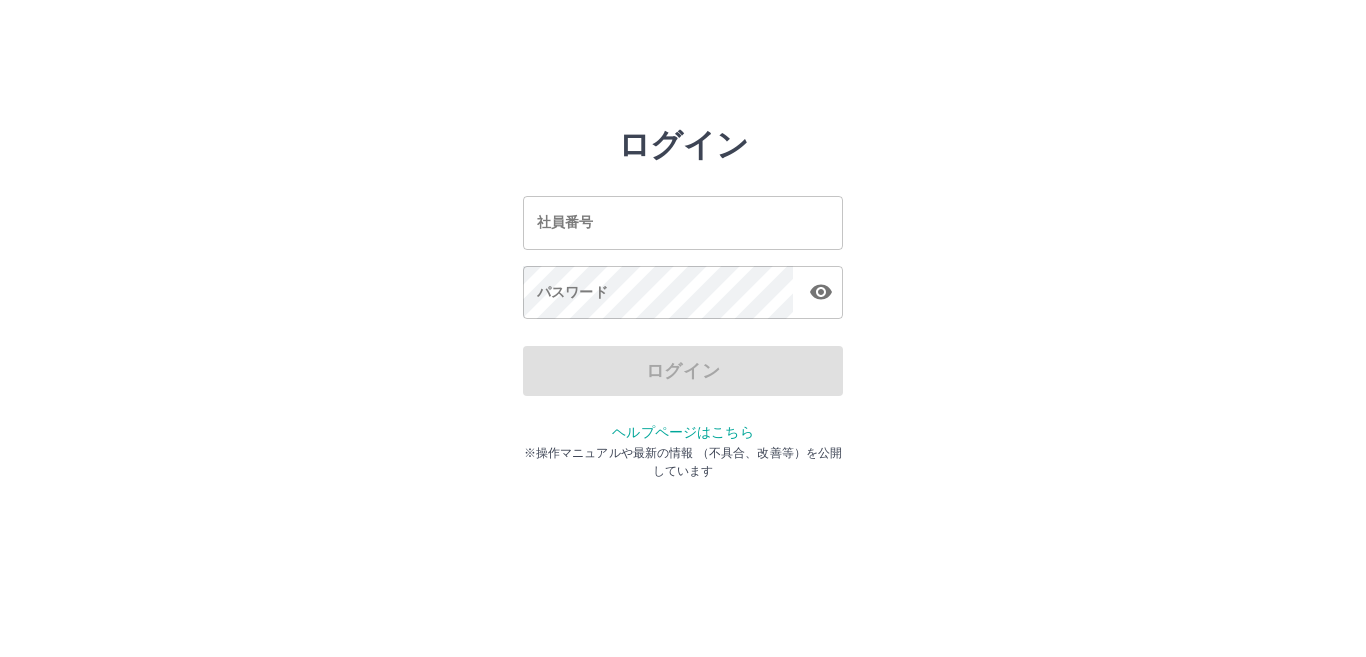 scroll, scrollTop: 0, scrollLeft: 0, axis: both 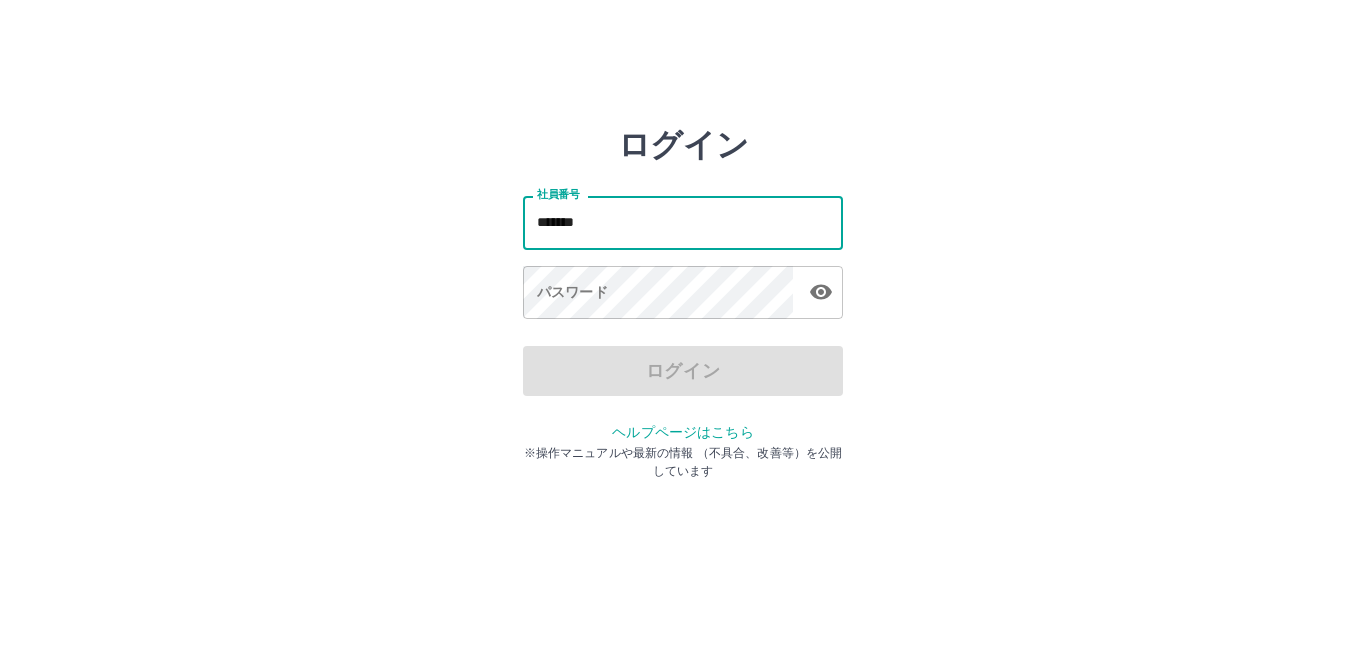 type on "*******" 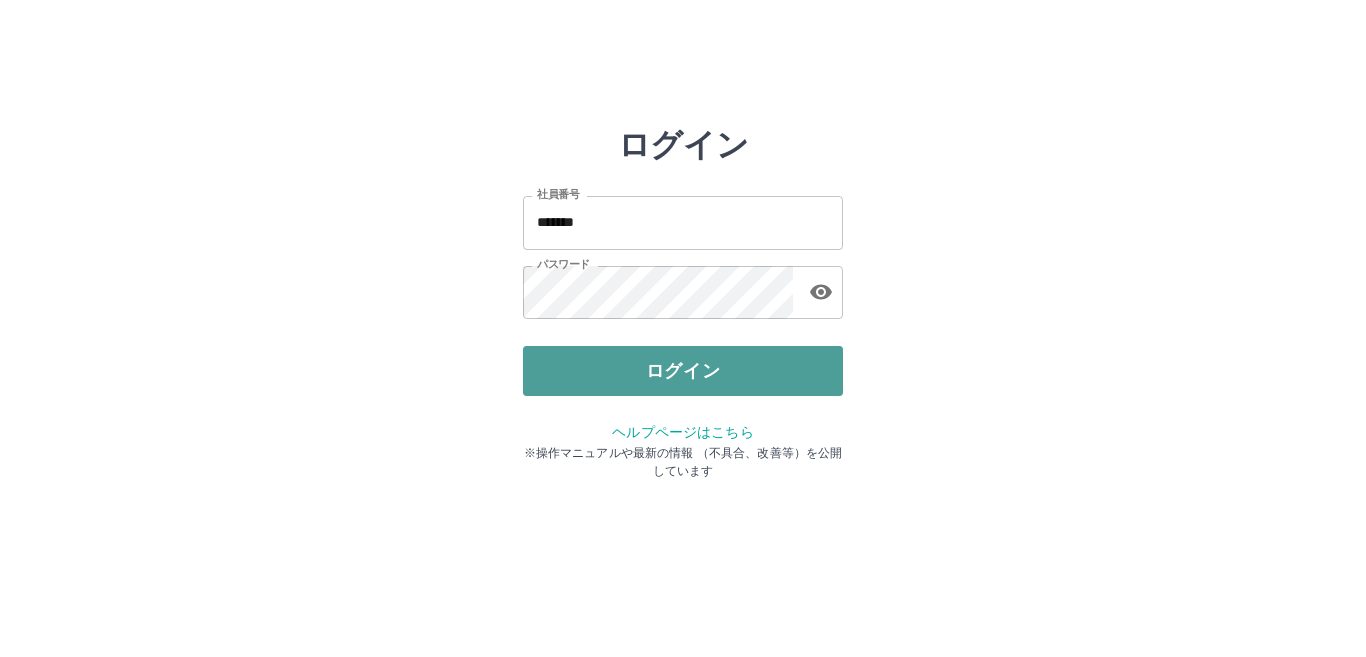 click on "ログイン" at bounding box center [683, 371] 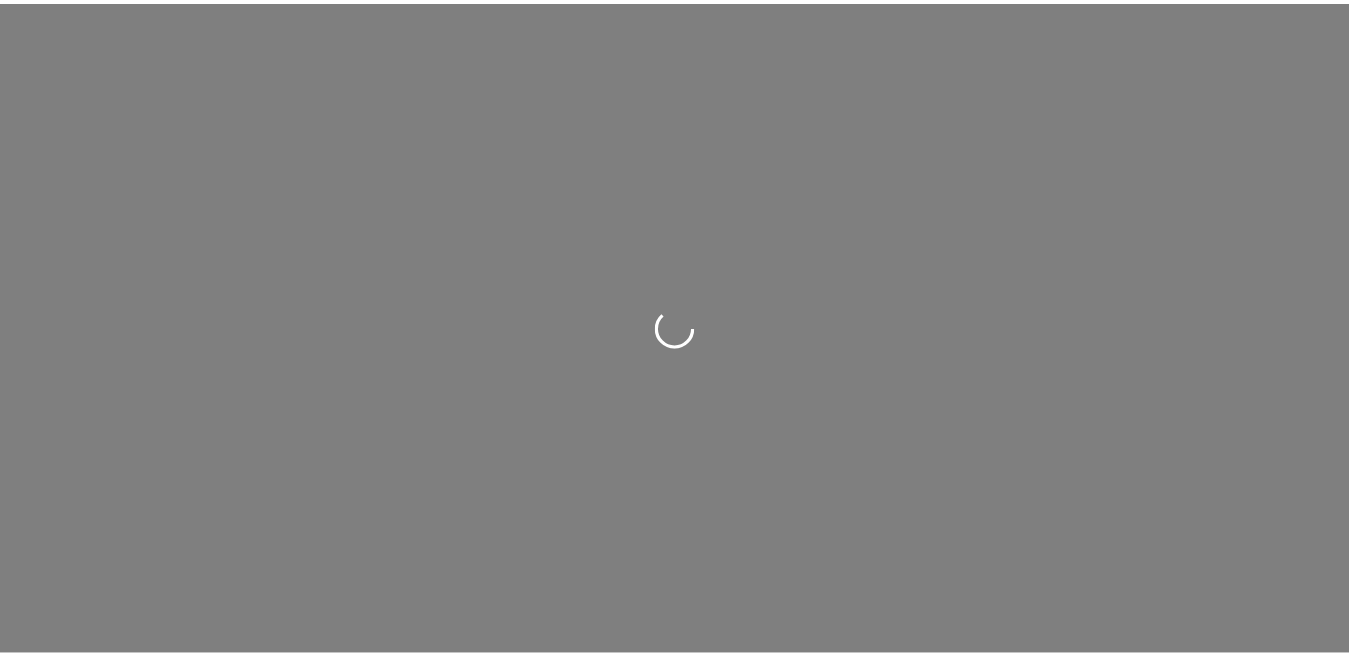 scroll, scrollTop: 0, scrollLeft: 0, axis: both 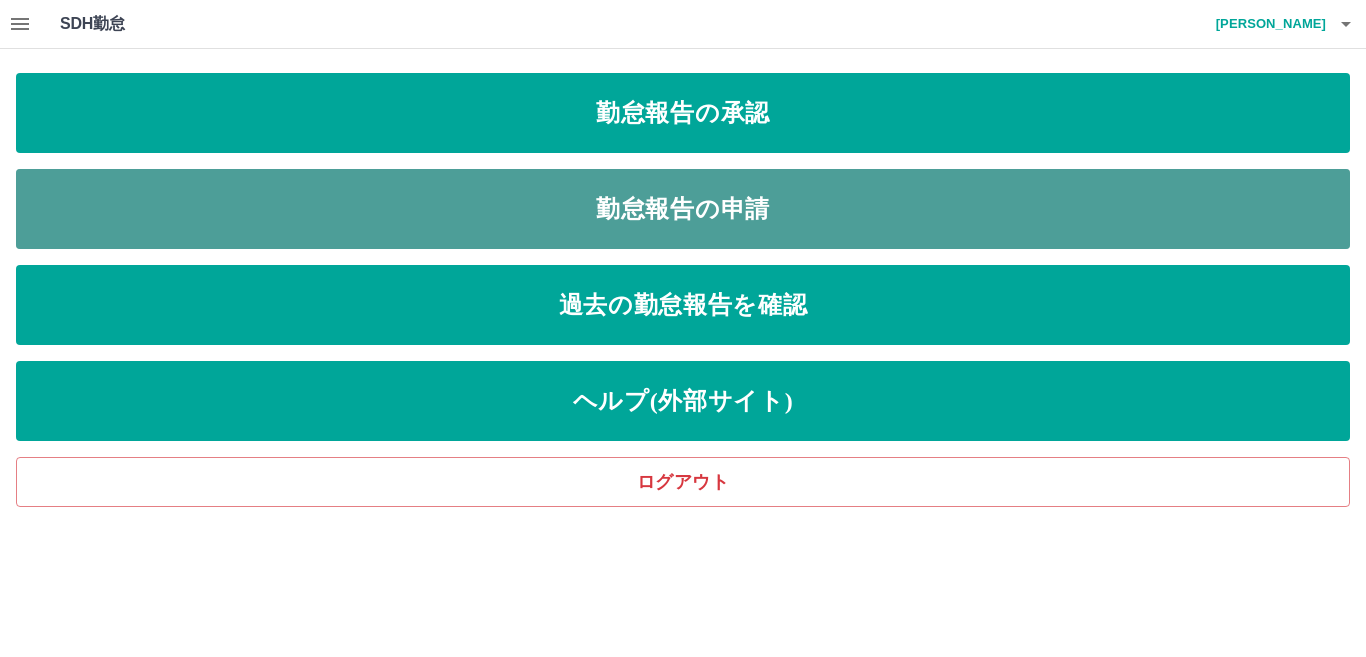 click on "勤怠報告の申請" at bounding box center [683, 209] 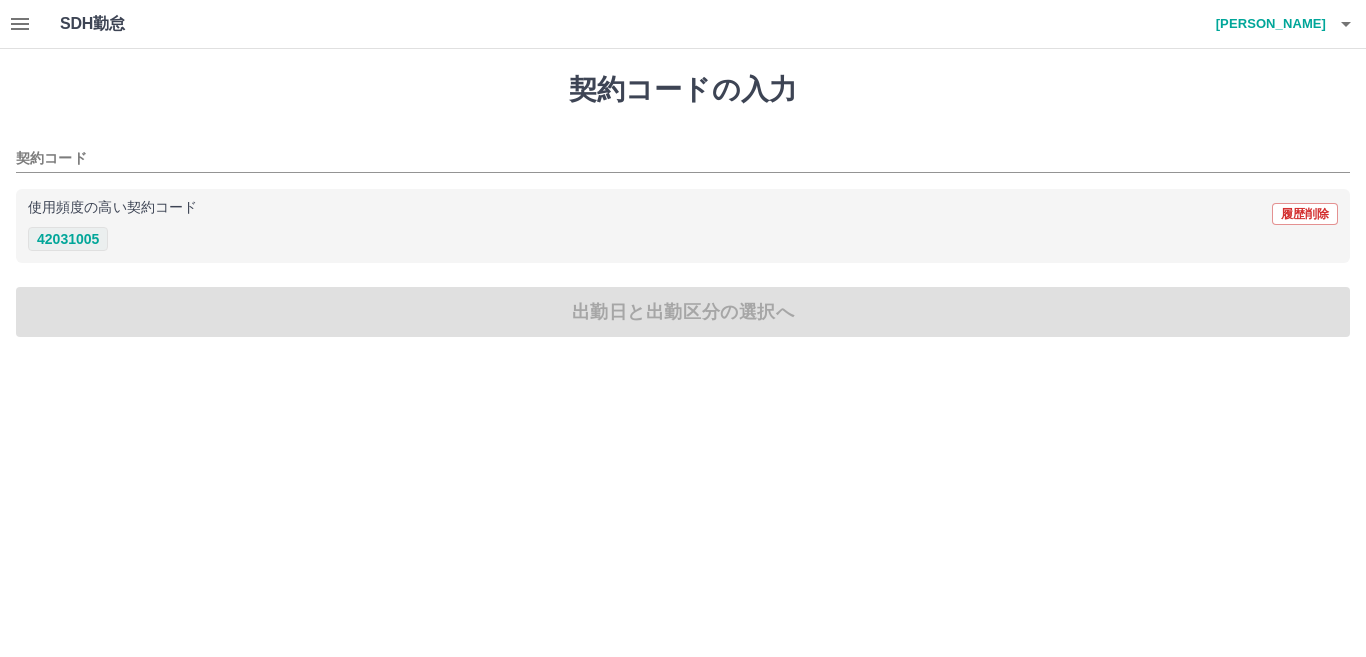 click on "42031005" at bounding box center [68, 239] 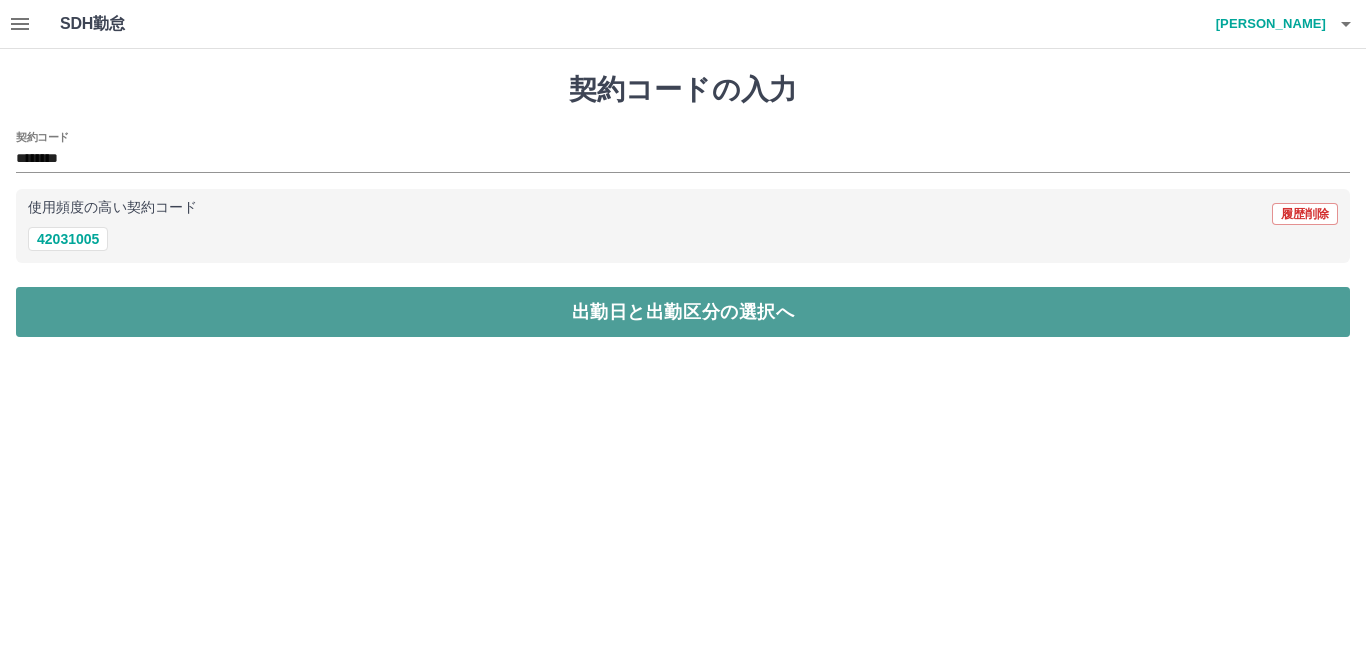click on "出勤日と出勤区分の選択へ" at bounding box center (683, 312) 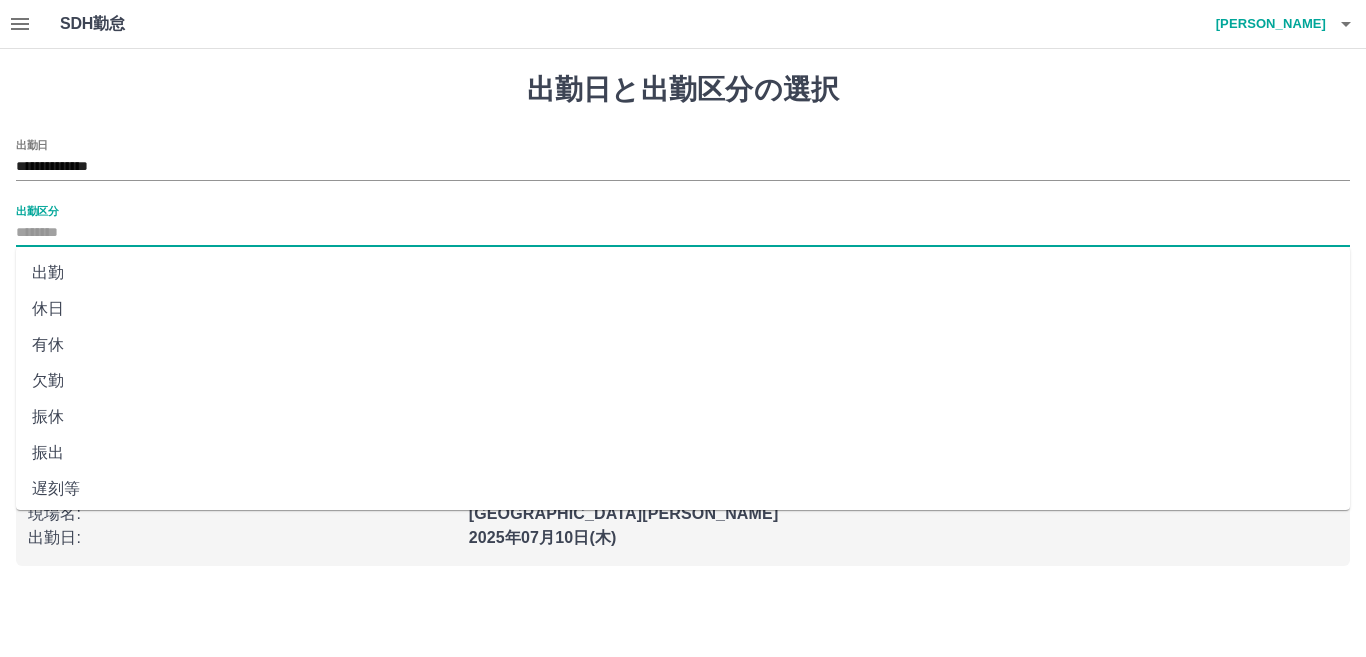 click on "出勤区分" at bounding box center (683, 233) 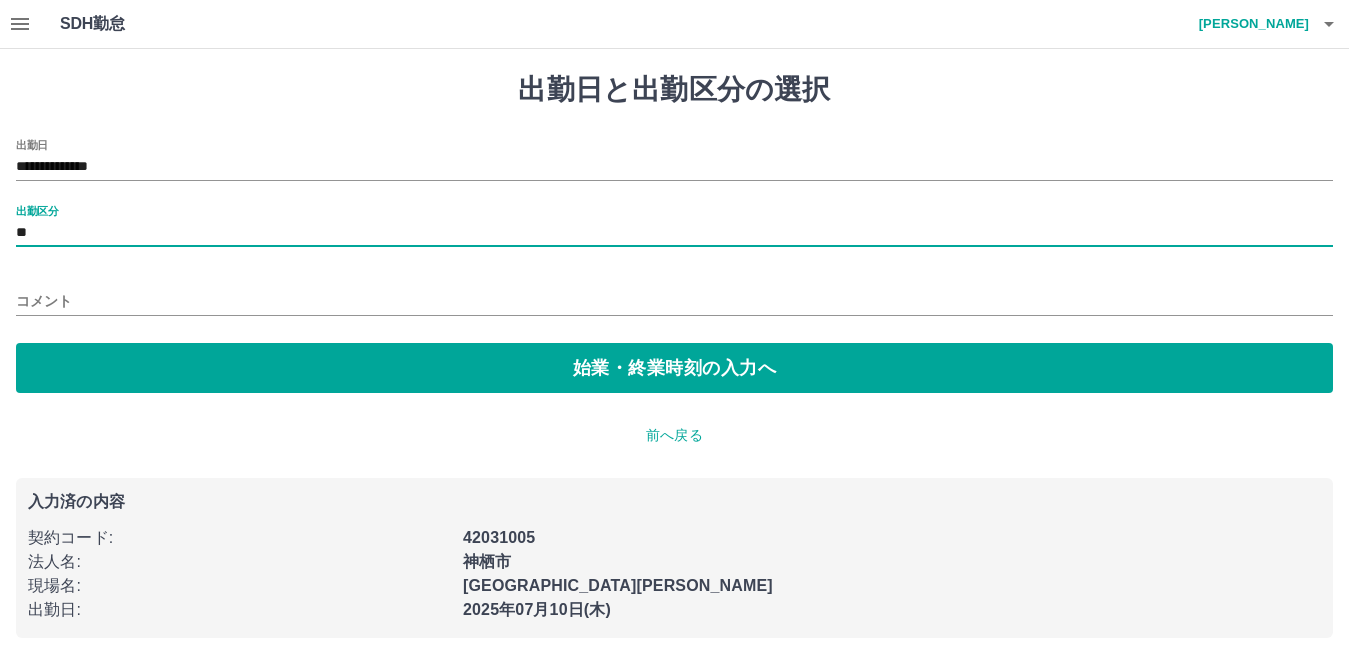click on "コメント" at bounding box center [674, 301] 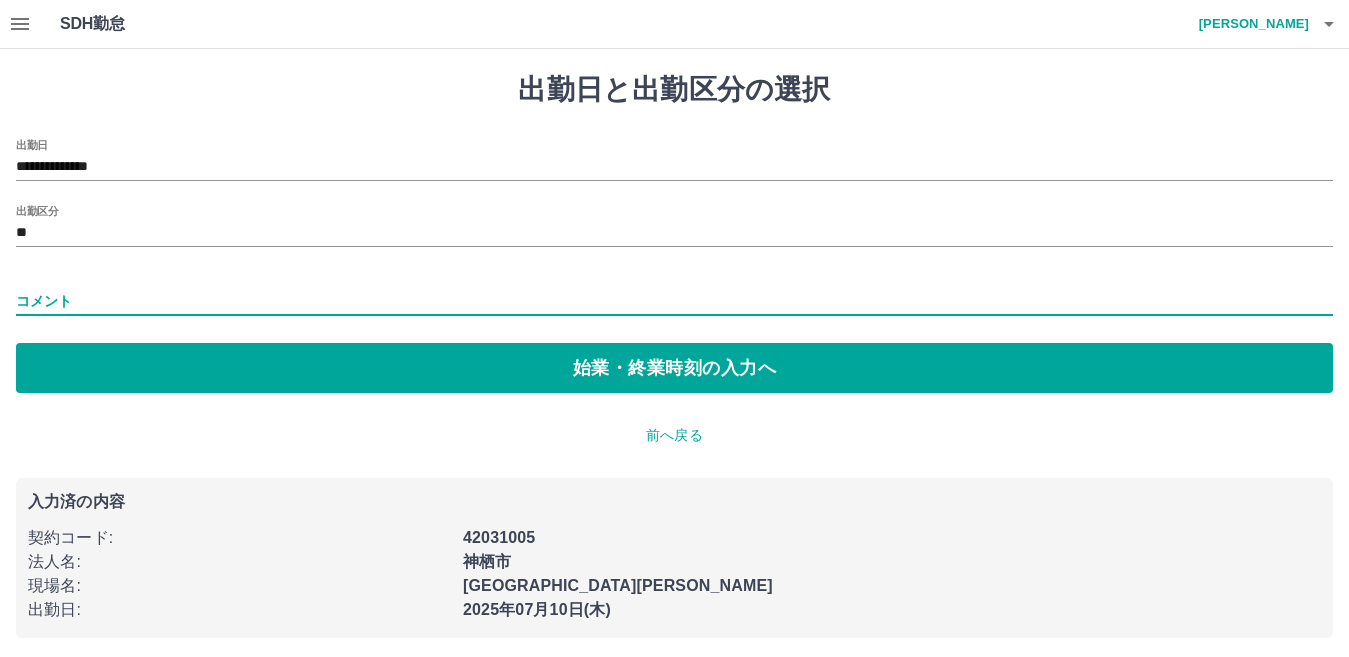 type on "**********" 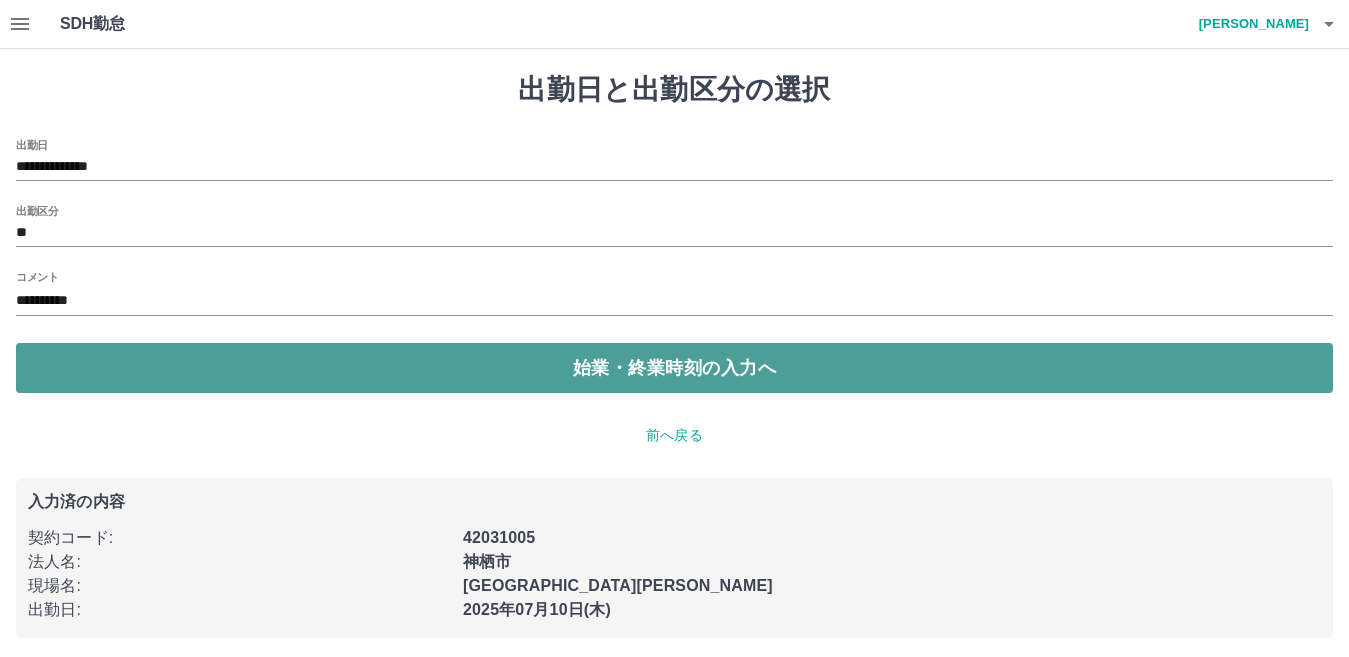 click on "始業・終業時刻の入力へ" at bounding box center [674, 368] 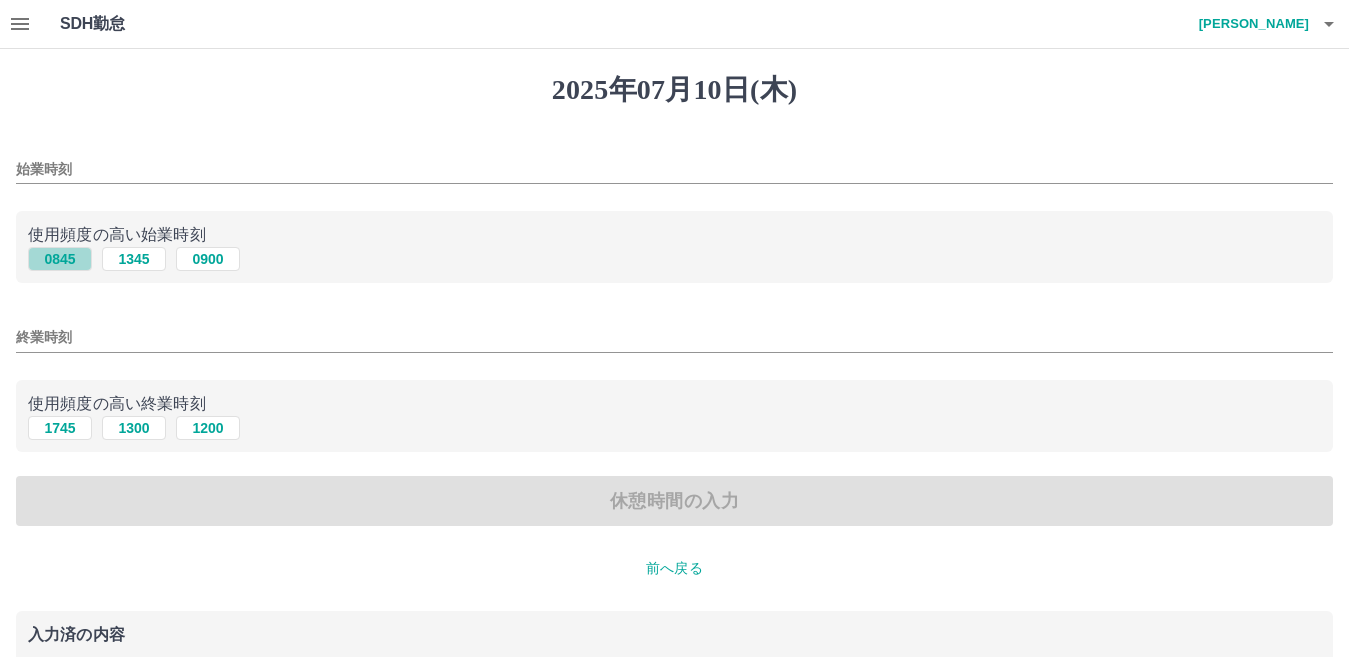 click on "0845" at bounding box center (60, 259) 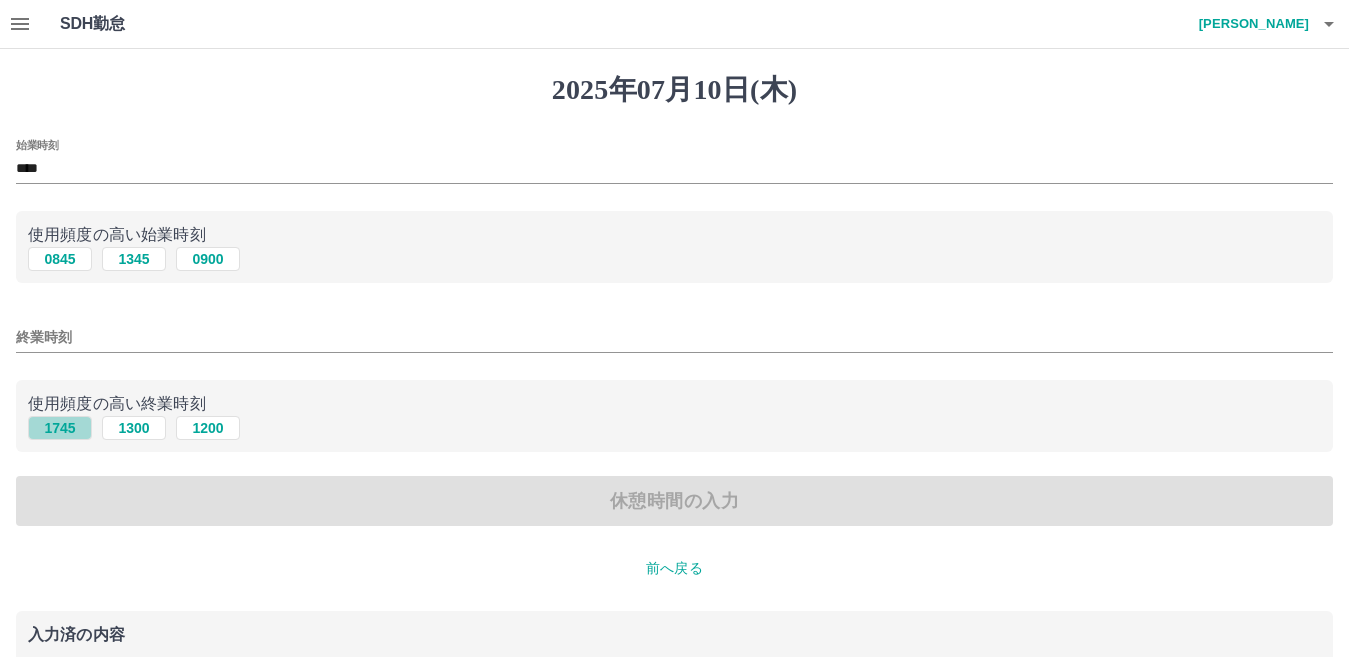 click on "1745" at bounding box center [60, 428] 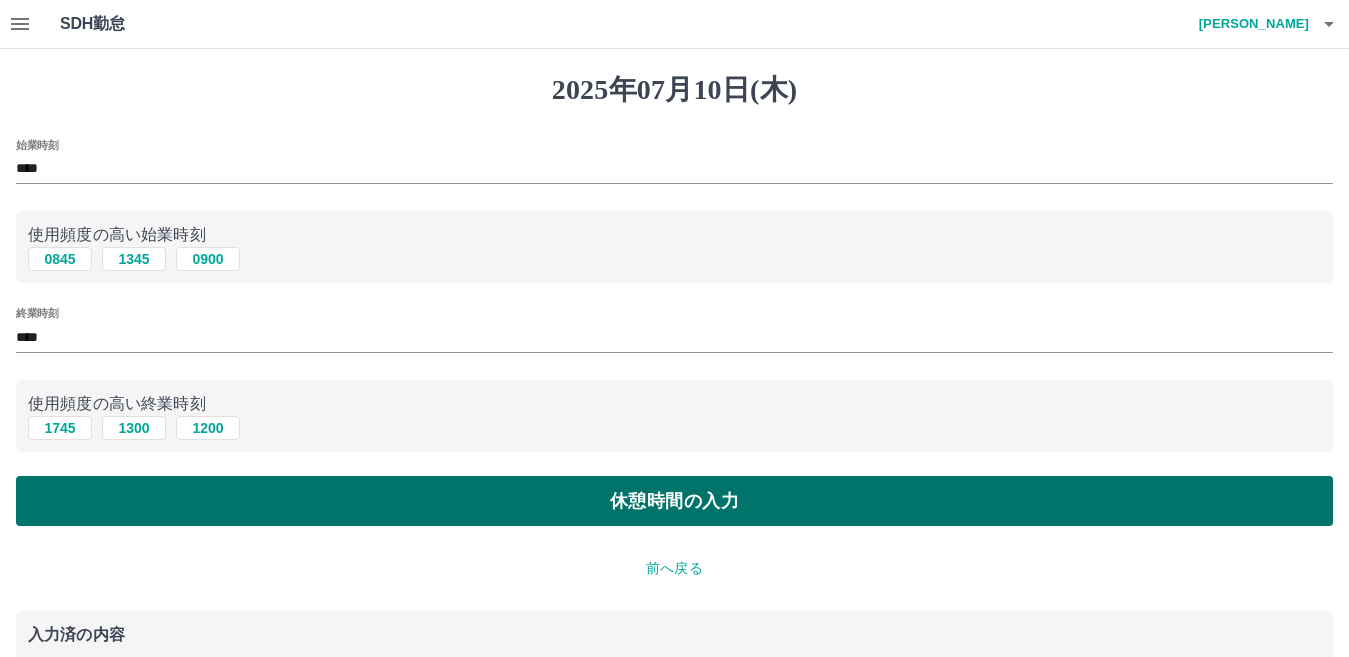 click on "休憩時間の入力" at bounding box center (674, 501) 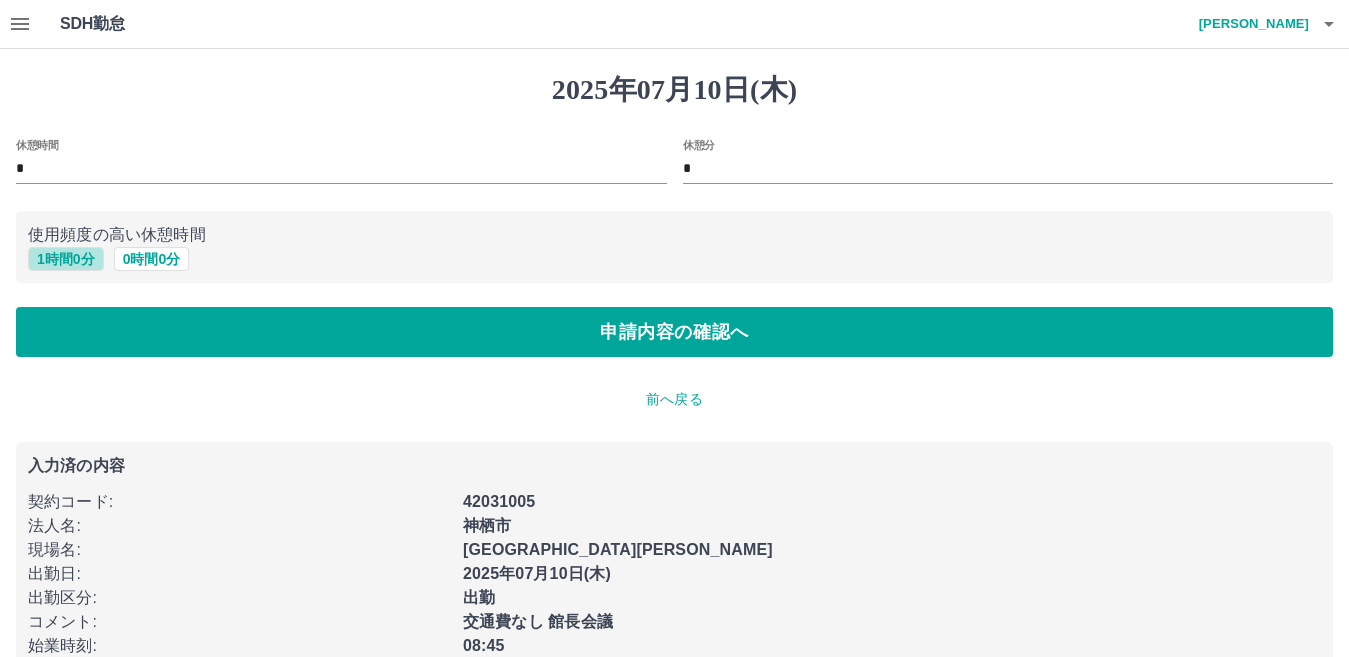 drag, startPoint x: 68, startPoint y: 252, endPoint x: 141, endPoint y: 290, distance: 82.29824 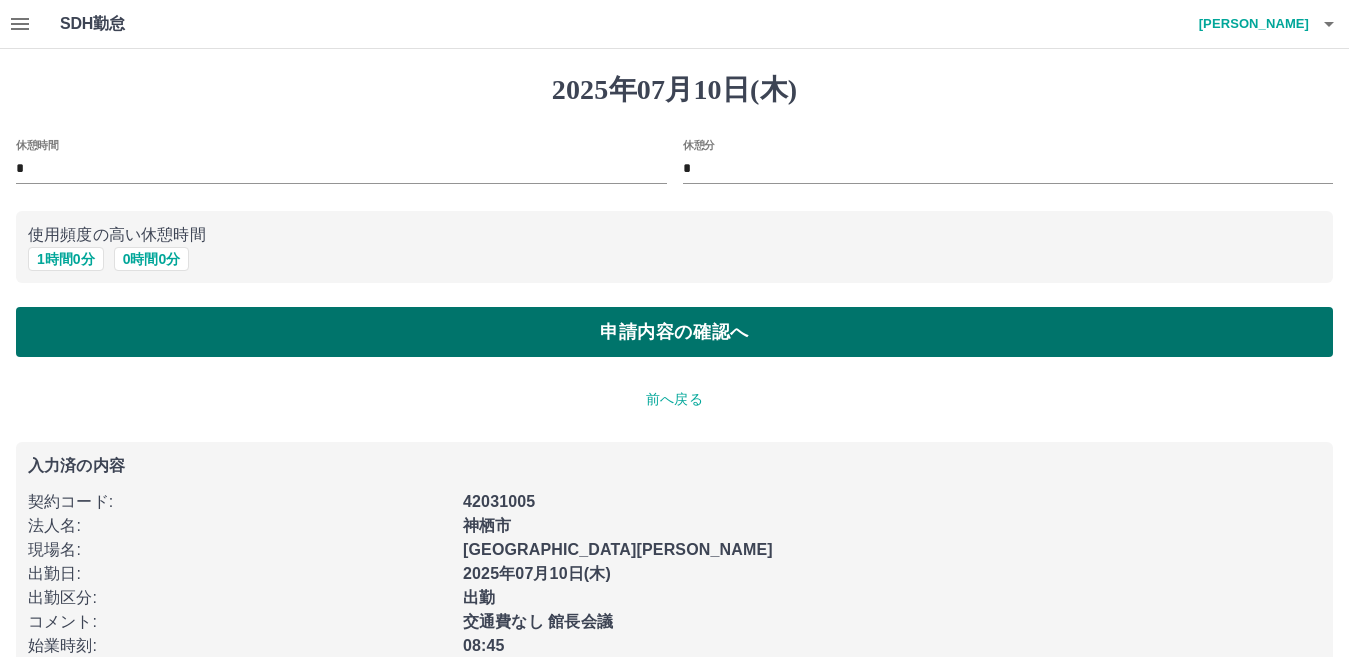 click on "申請内容の確認へ" at bounding box center [674, 332] 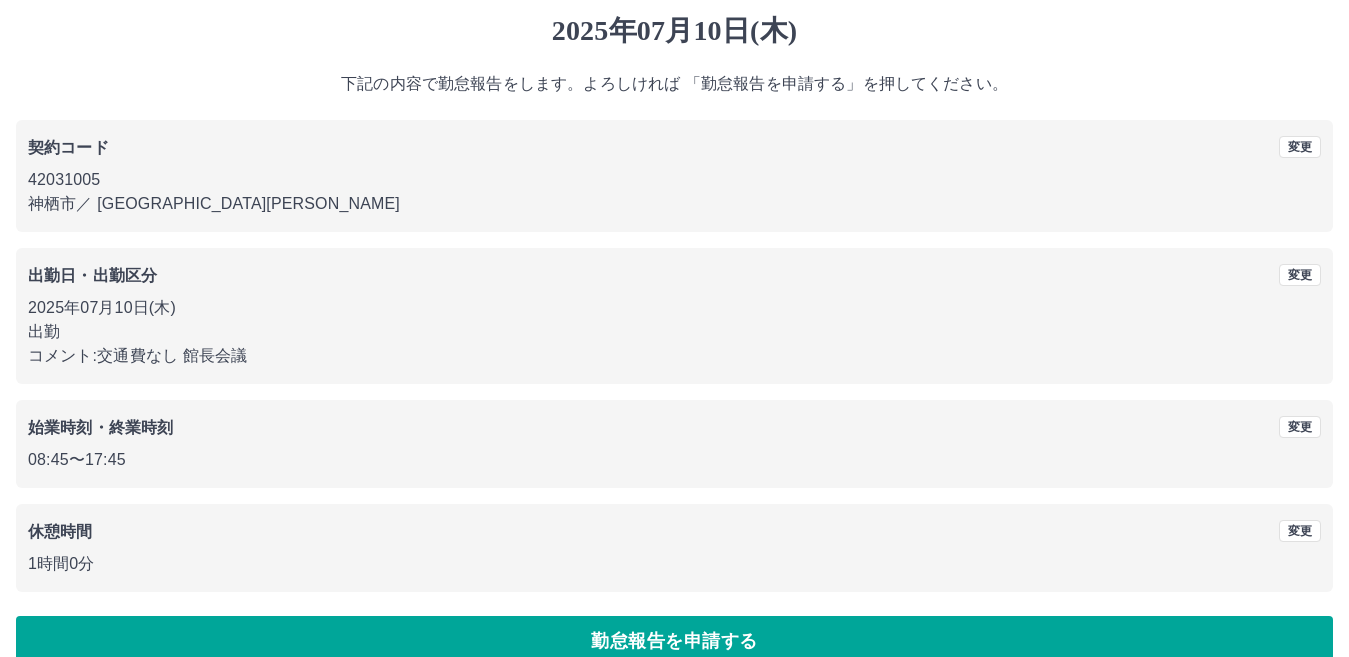 scroll, scrollTop: 92, scrollLeft: 0, axis: vertical 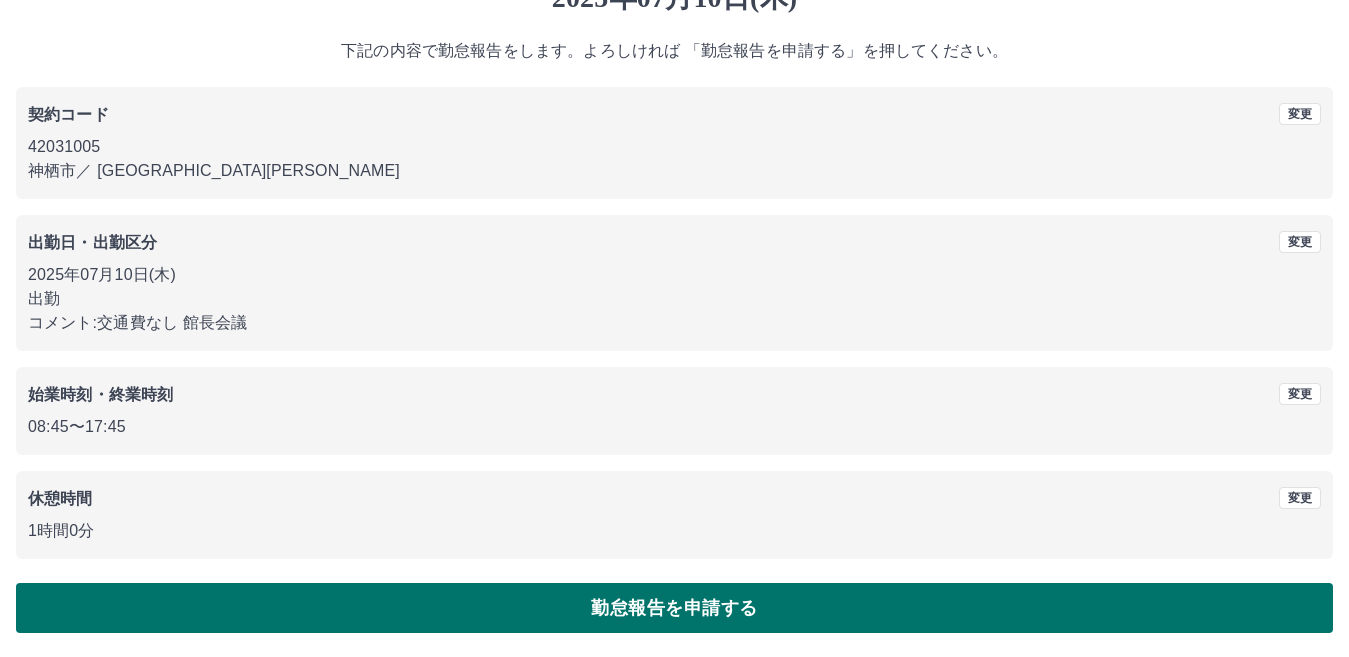 click on "勤怠報告を申請する" at bounding box center [674, 608] 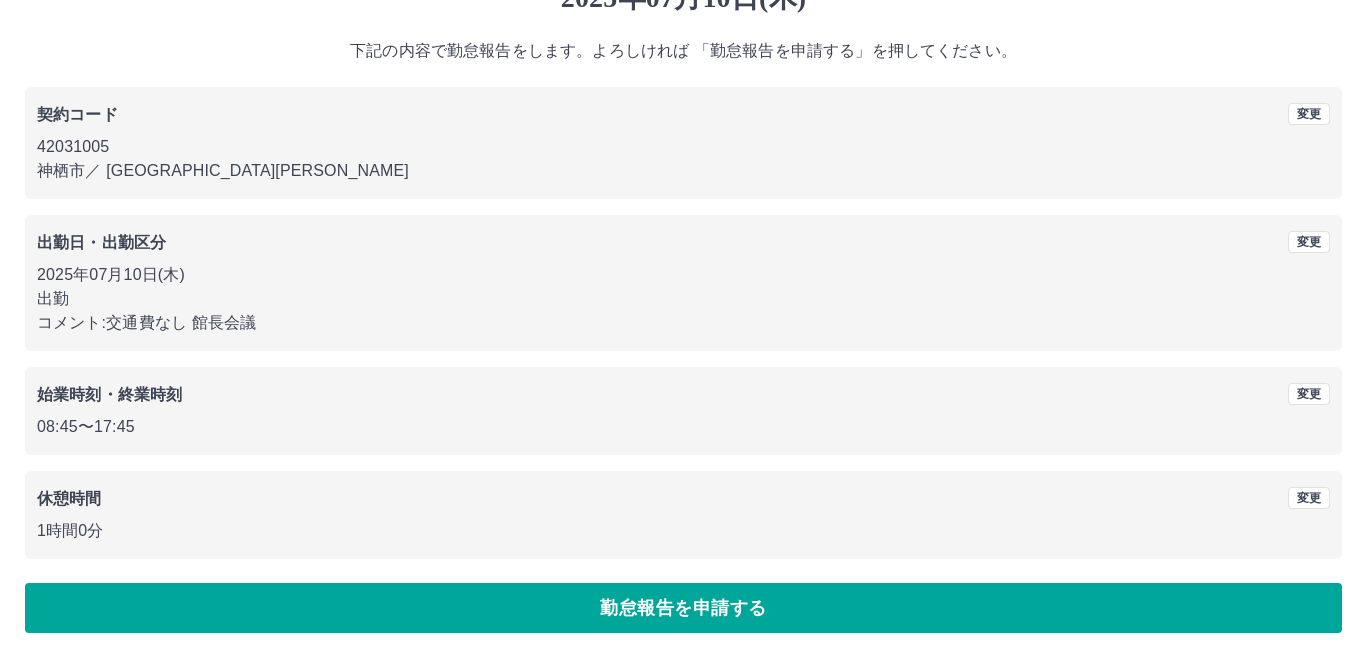 scroll, scrollTop: 0, scrollLeft: 0, axis: both 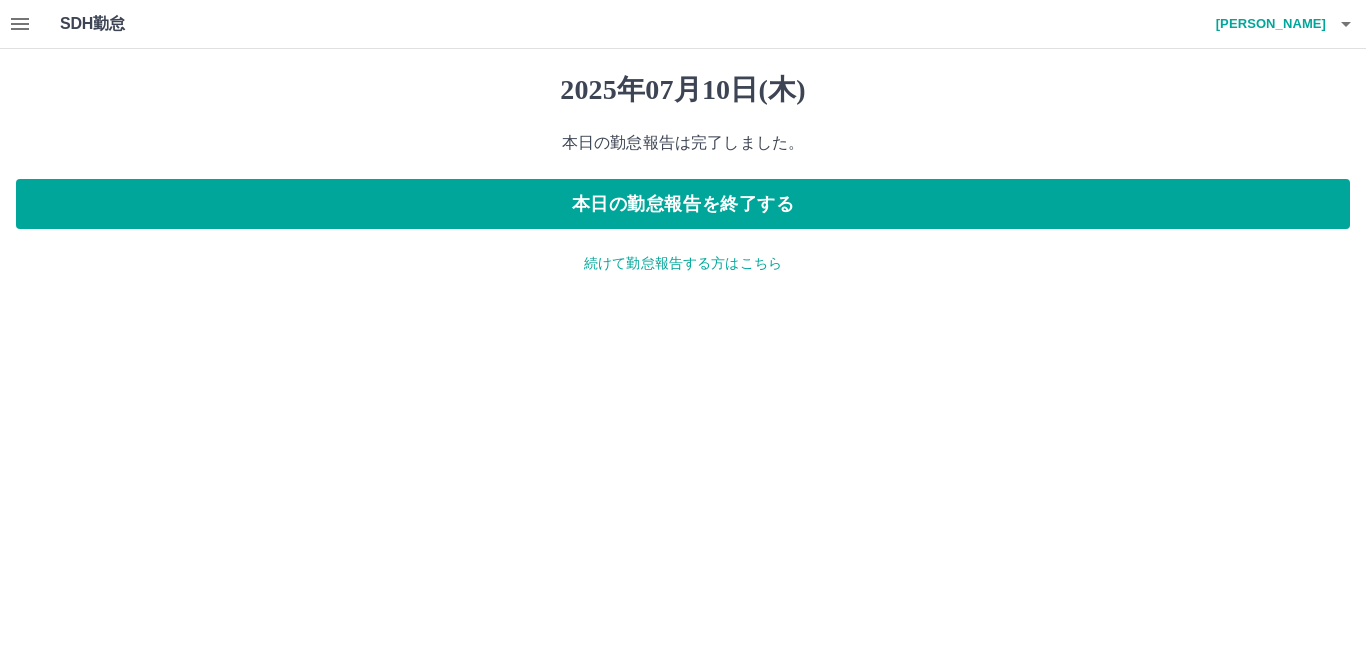 drag, startPoint x: 1270, startPoint y: 1, endPoint x: 732, endPoint y: 409, distance: 675.2096 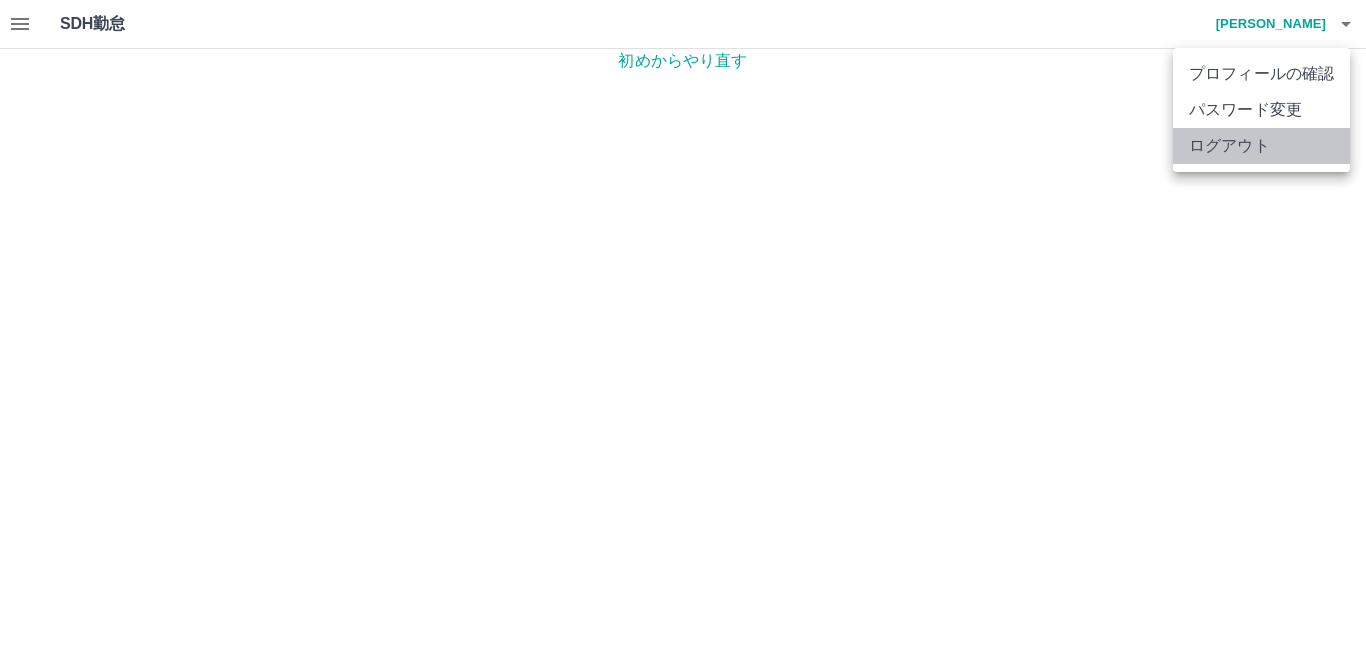 click on "ログアウト" at bounding box center [1261, 146] 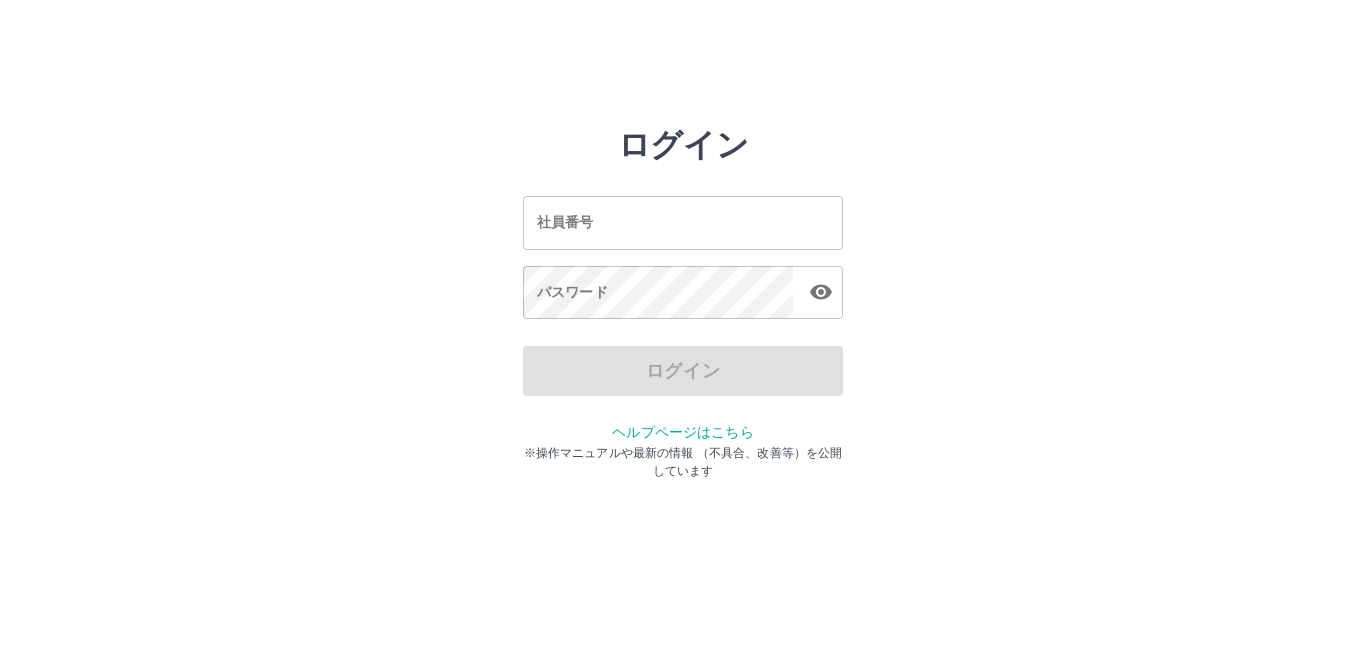 scroll, scrollTop: 0, scrollLeft: 0, axis: both 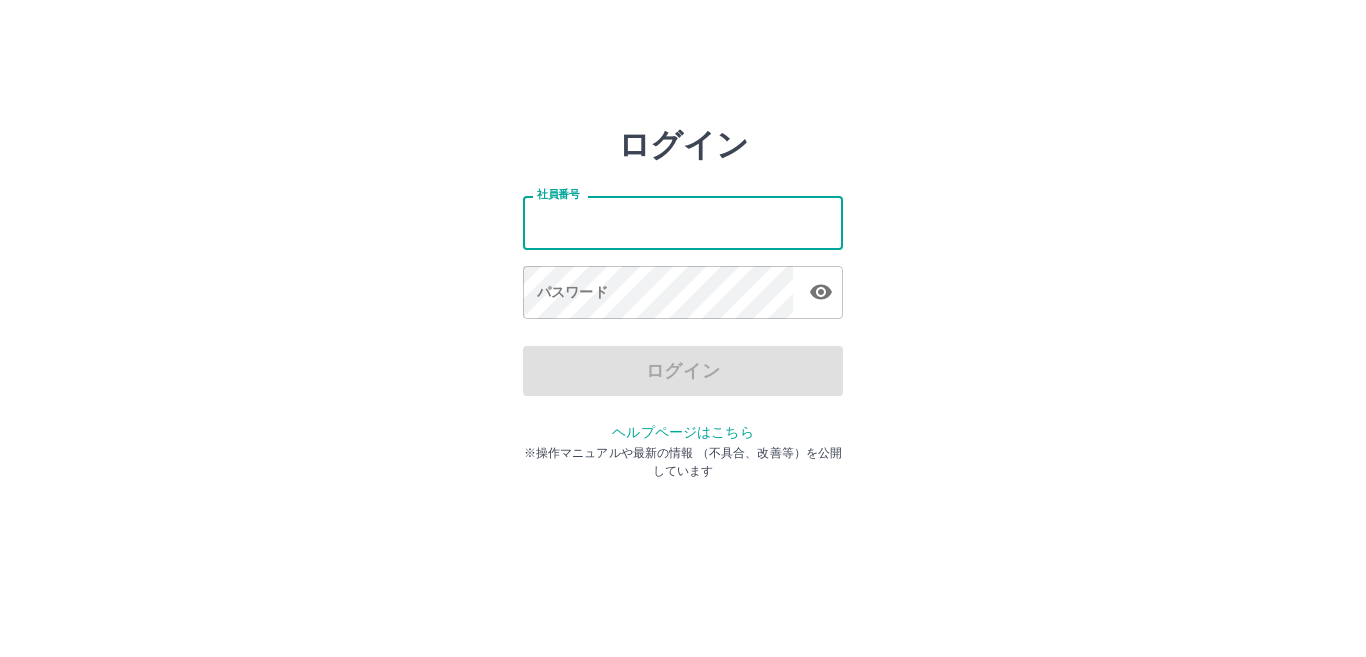 click on "社員番号" at bounding box center (683, 222) 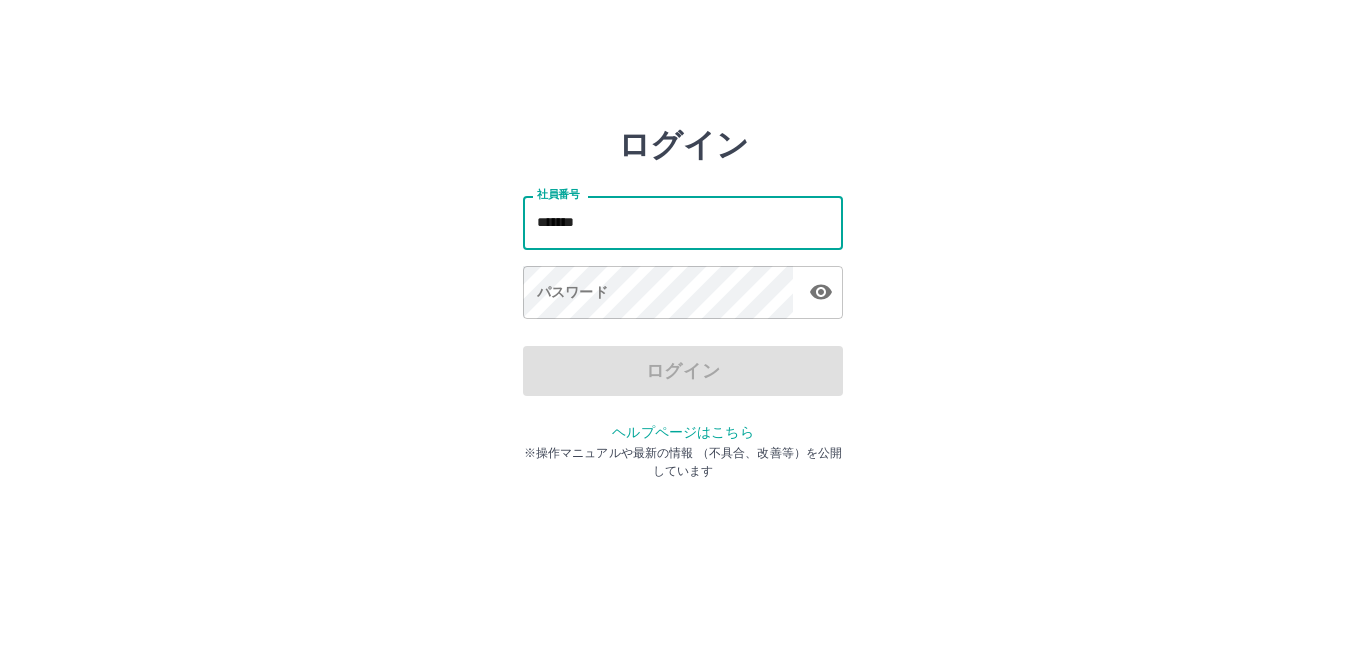 type on "*******" 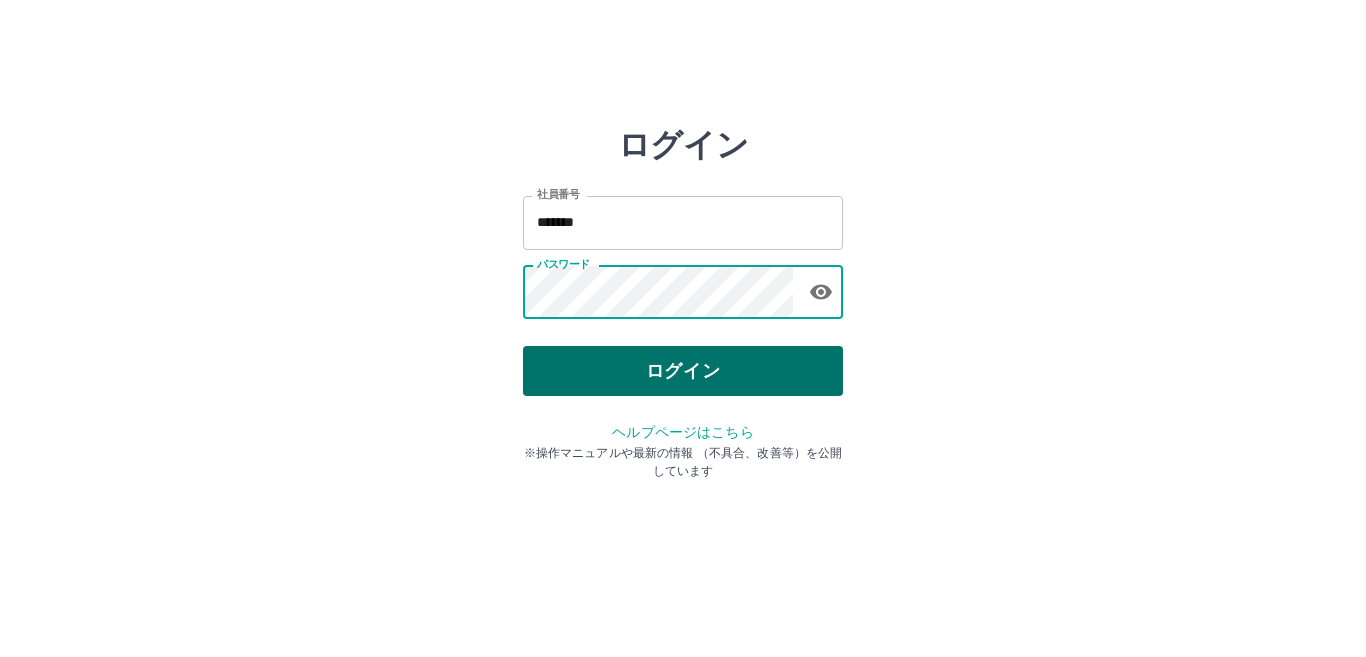 click on "ログイン" at bounding box center (683, 371) 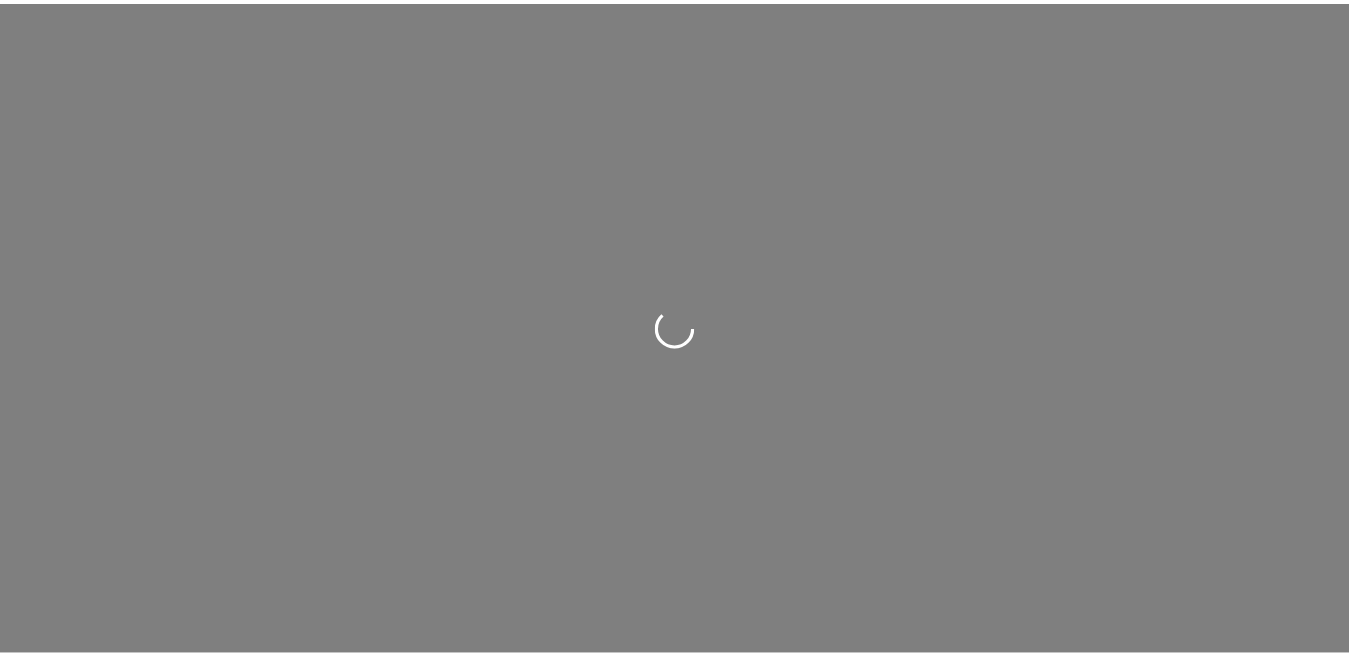 scroll, scrollTop: 0, scrollLeft: 0, axis: both 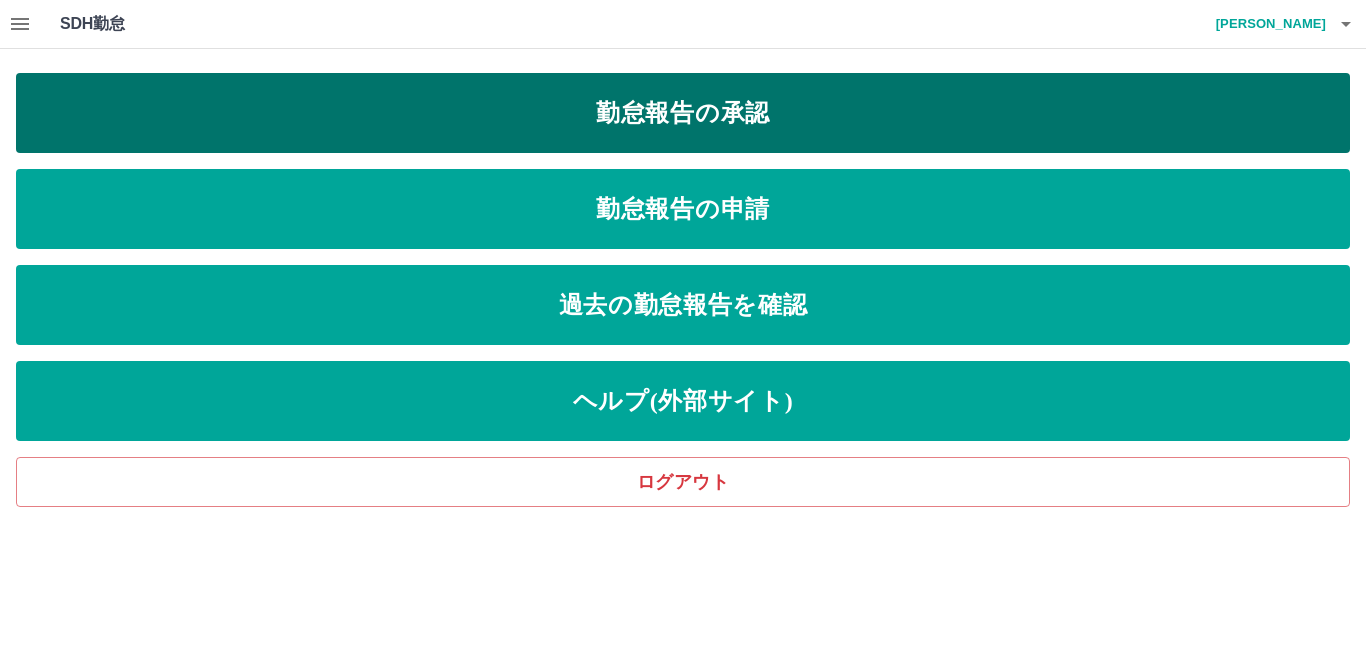 click on "勤怠報告の承認" at bounding box center (683, 113) 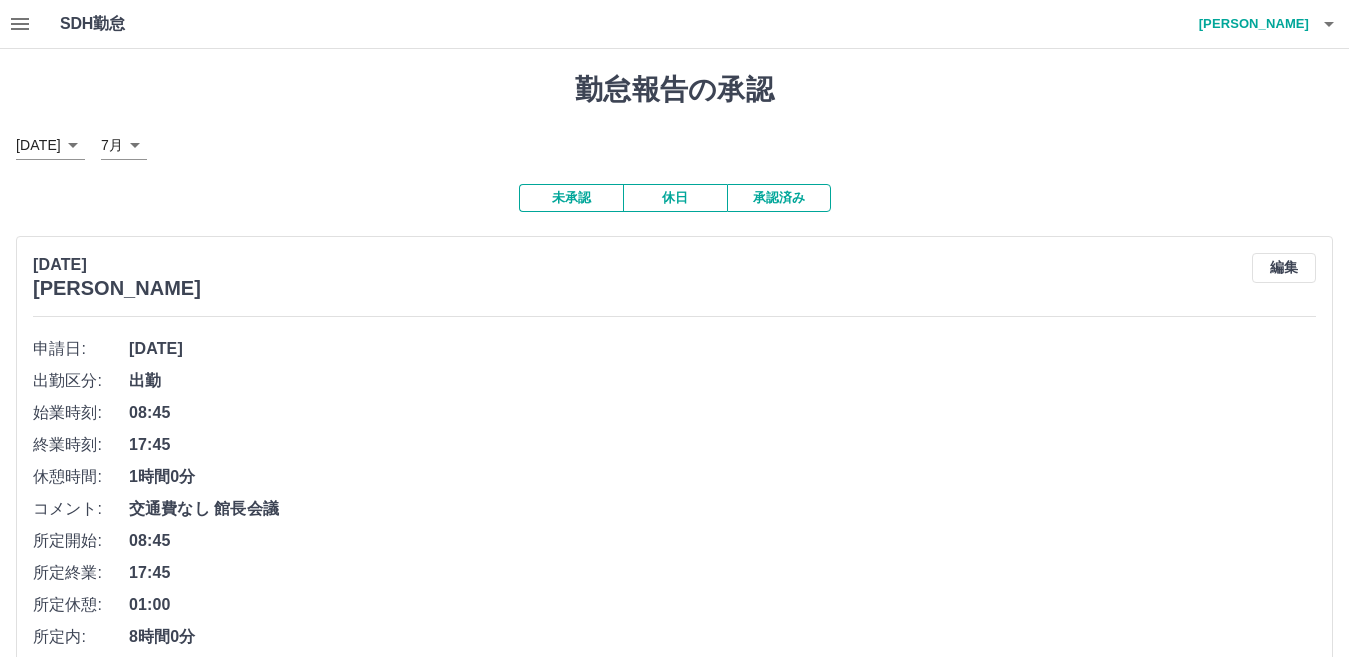 scroll, scrollTop: 600, scrollLeft: 0, axis: vertical 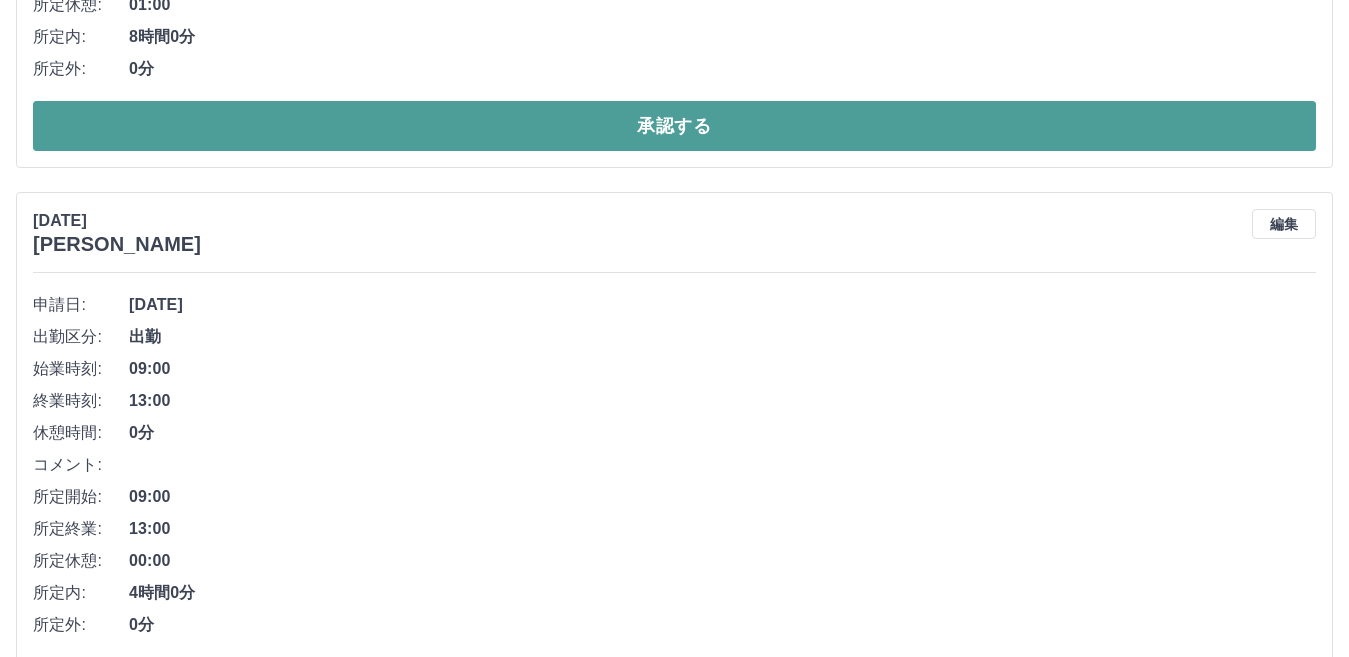 click on "承認する" at bounding box center (674, 126) 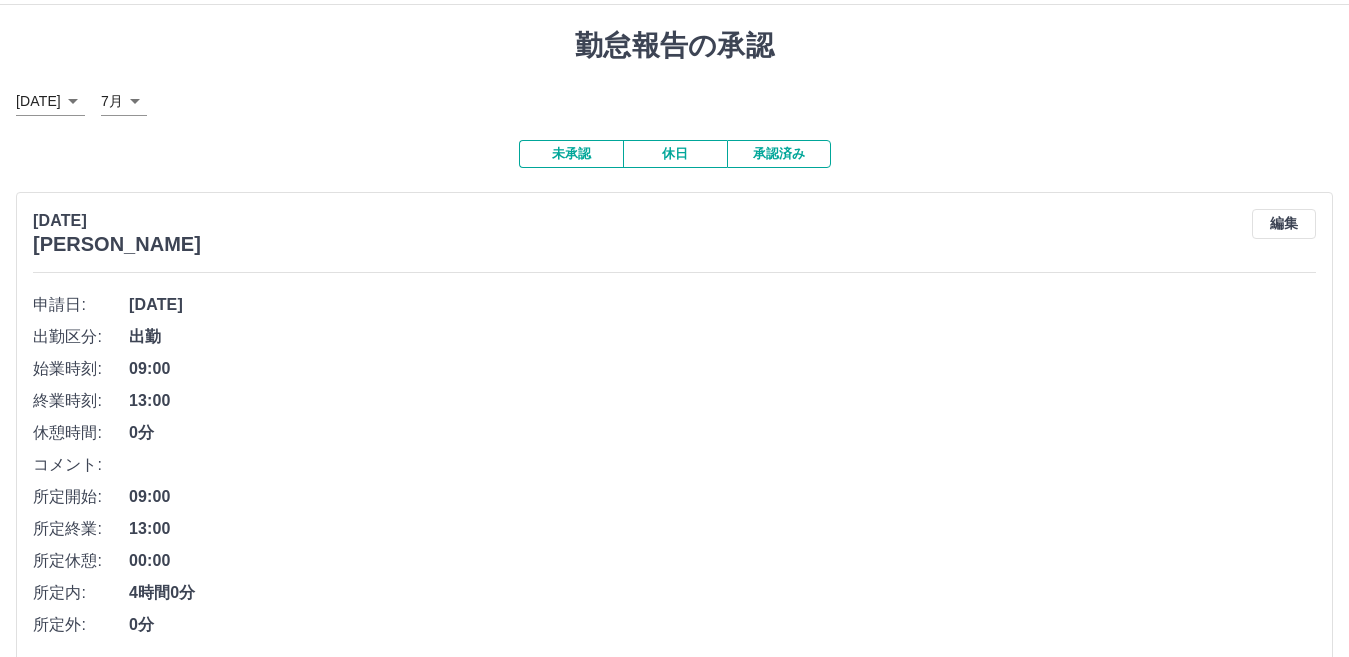 scroll, scrollTop: 644, scrollLeft: 0, axis: vertical 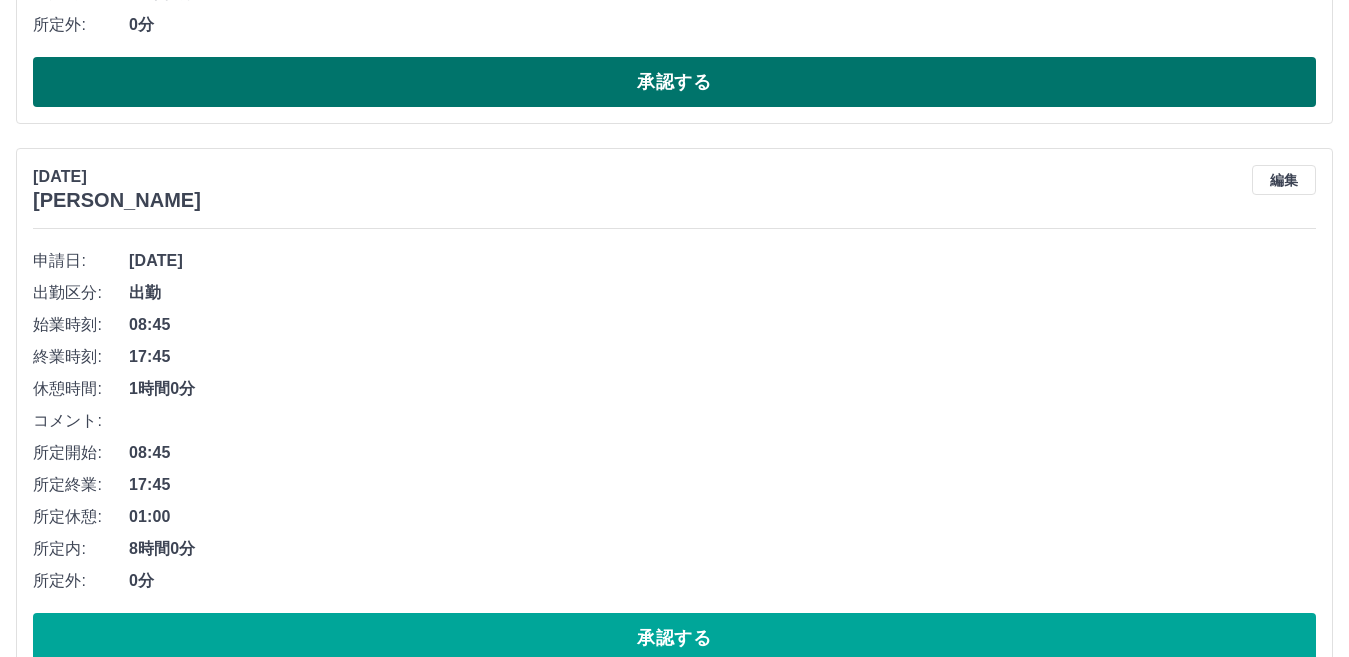 click on "承認する" at bounding box center (674, 82) 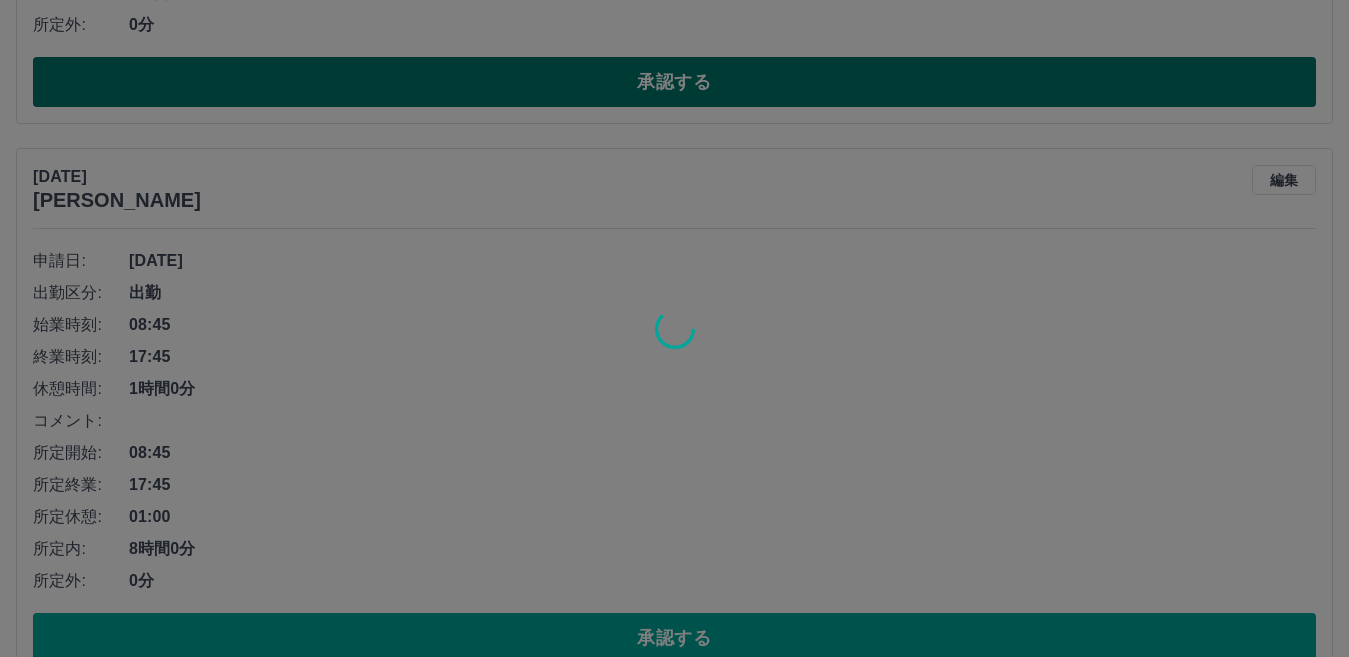 scroll, scrollTop: 88, scrollLeft: 0, axis: vertical 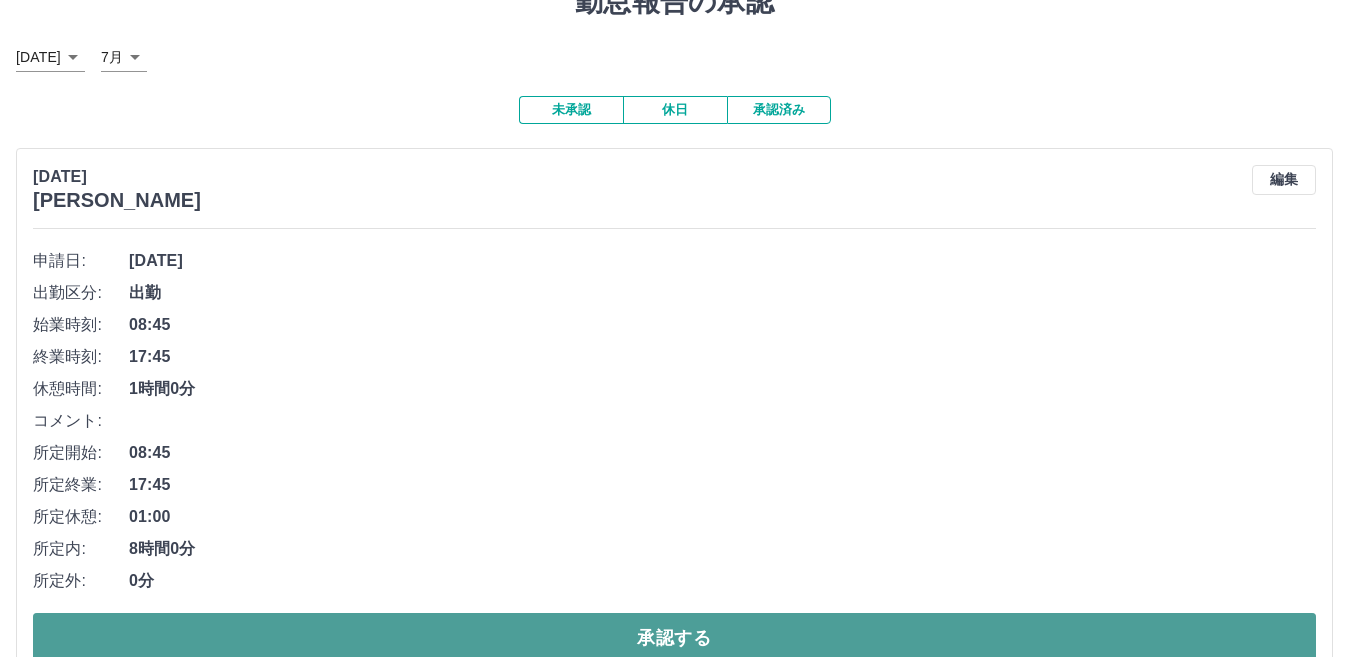 click on "承認する" at bounding box center (674, 638) 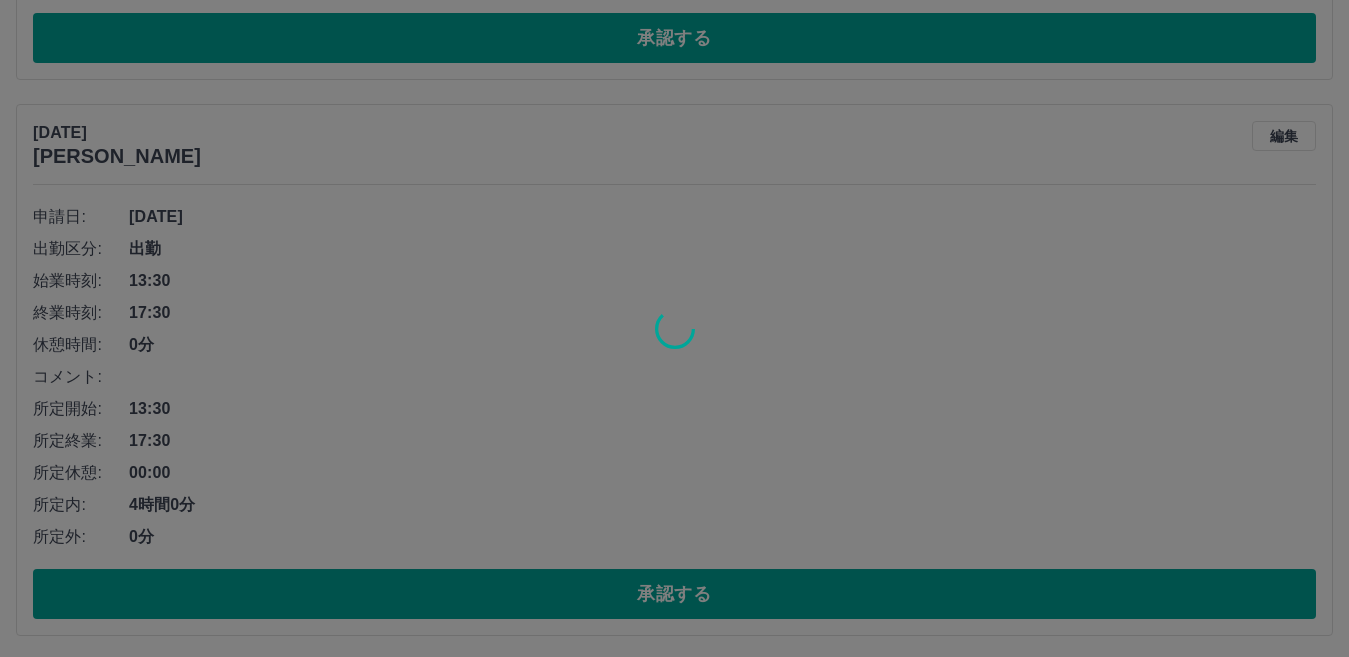 scroll, scrollTop: 88, scrollLeft: 0, axis: vertical 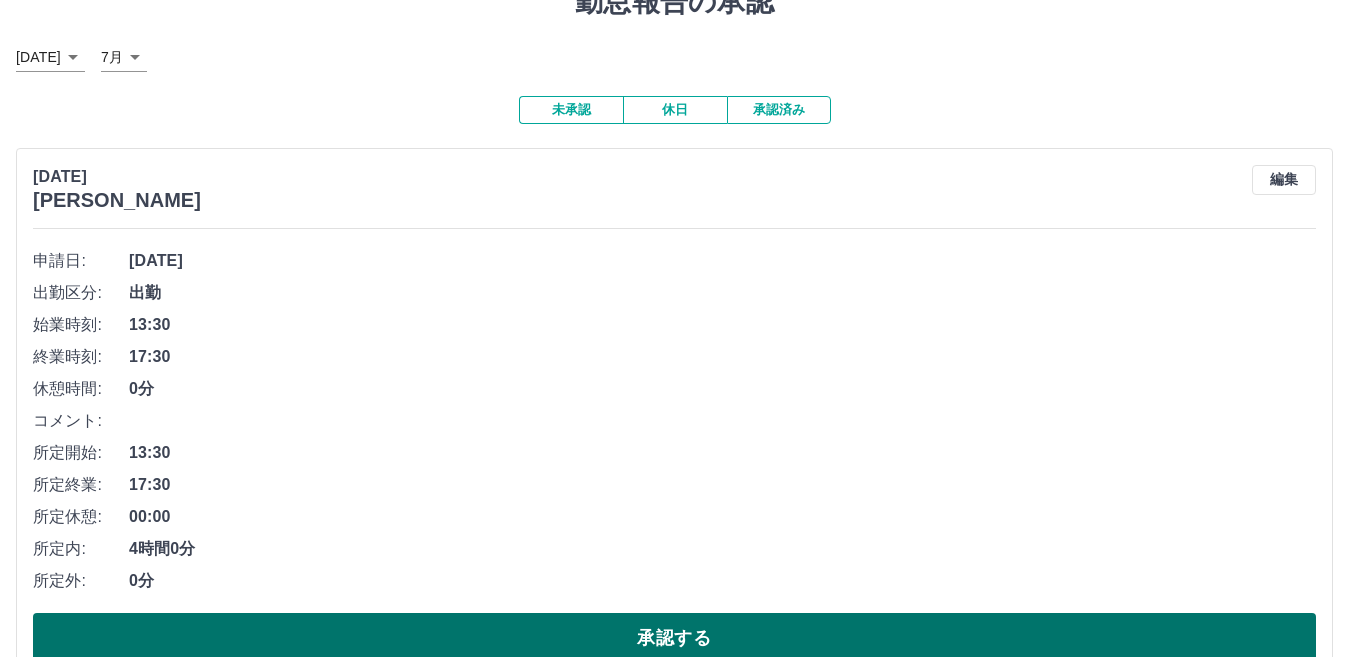 click on "承認する" at bounding box center [674, 638] 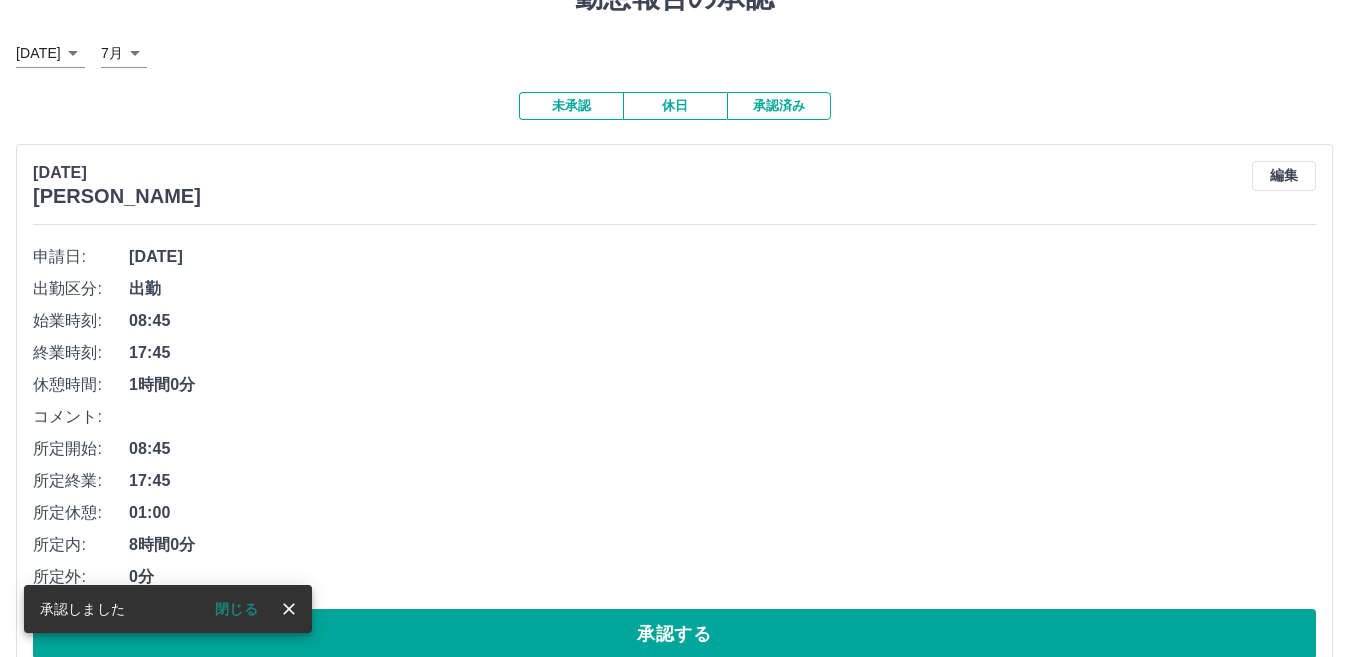 scroll, scrollTop: 137, scrollLeft: 0, axis: vertical 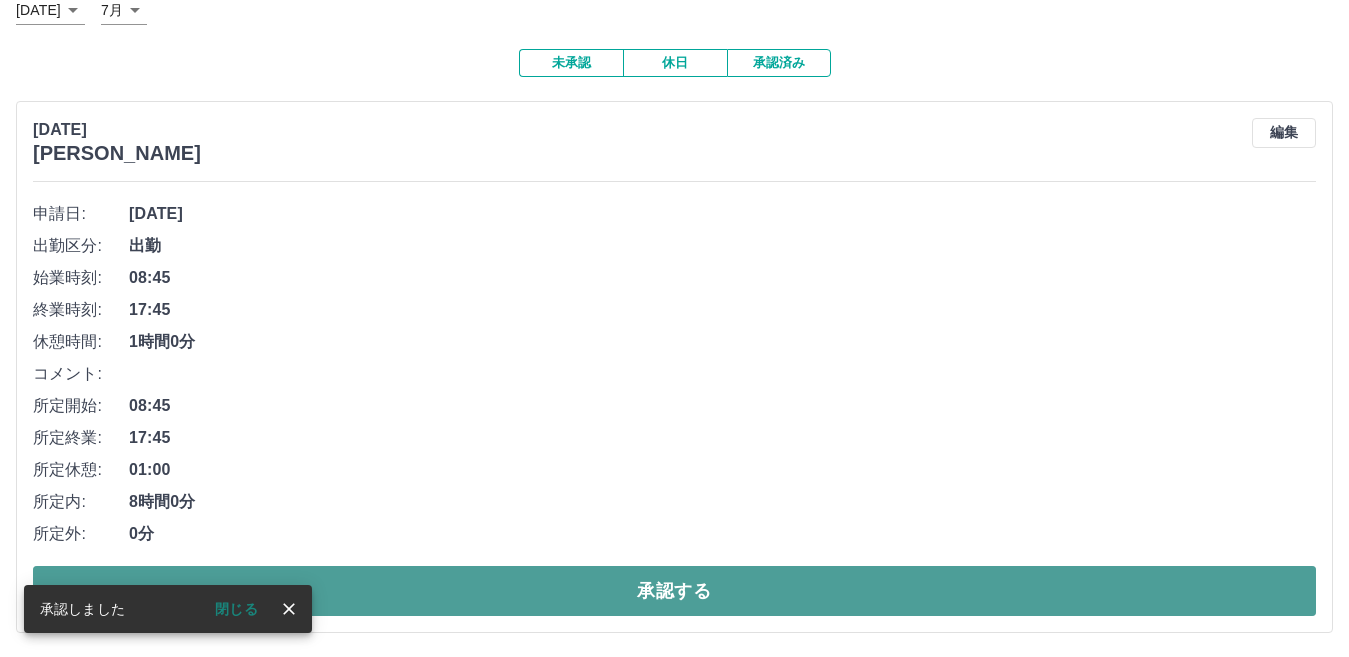 click on "承認する" at bounding box center (674, 591) 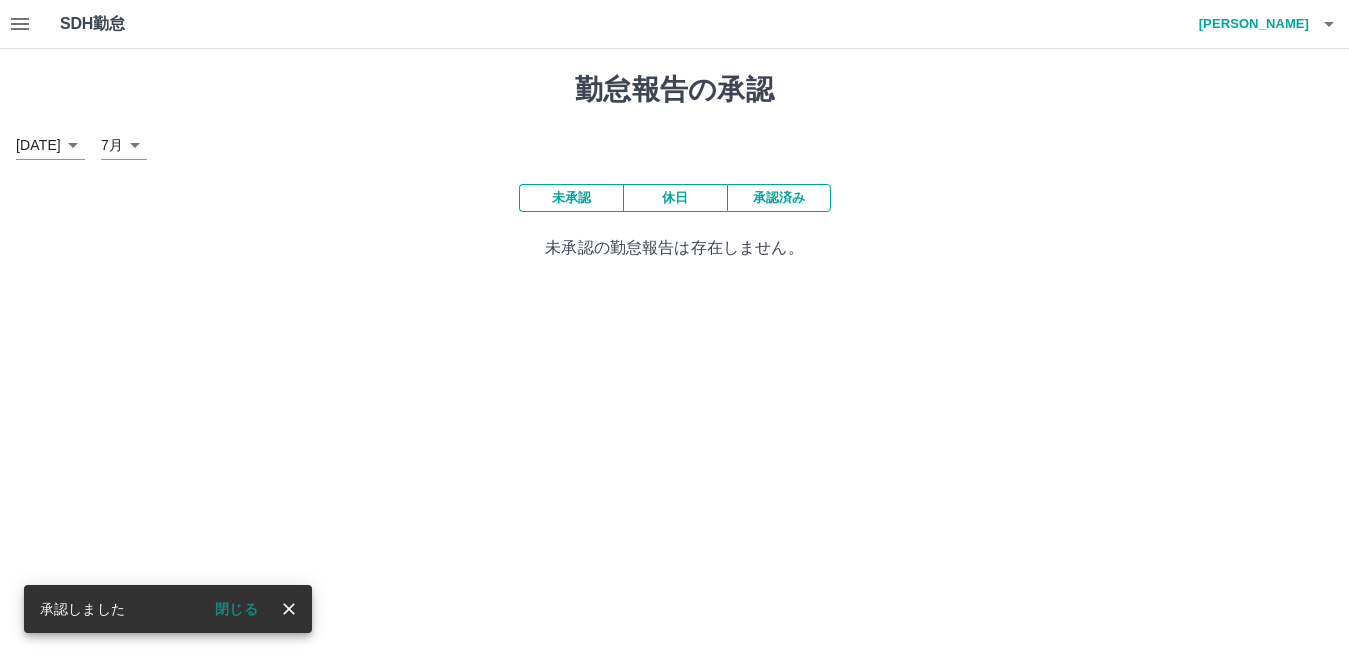 scroll, scrollTop: 0, scrollLeft: 0, axis: both 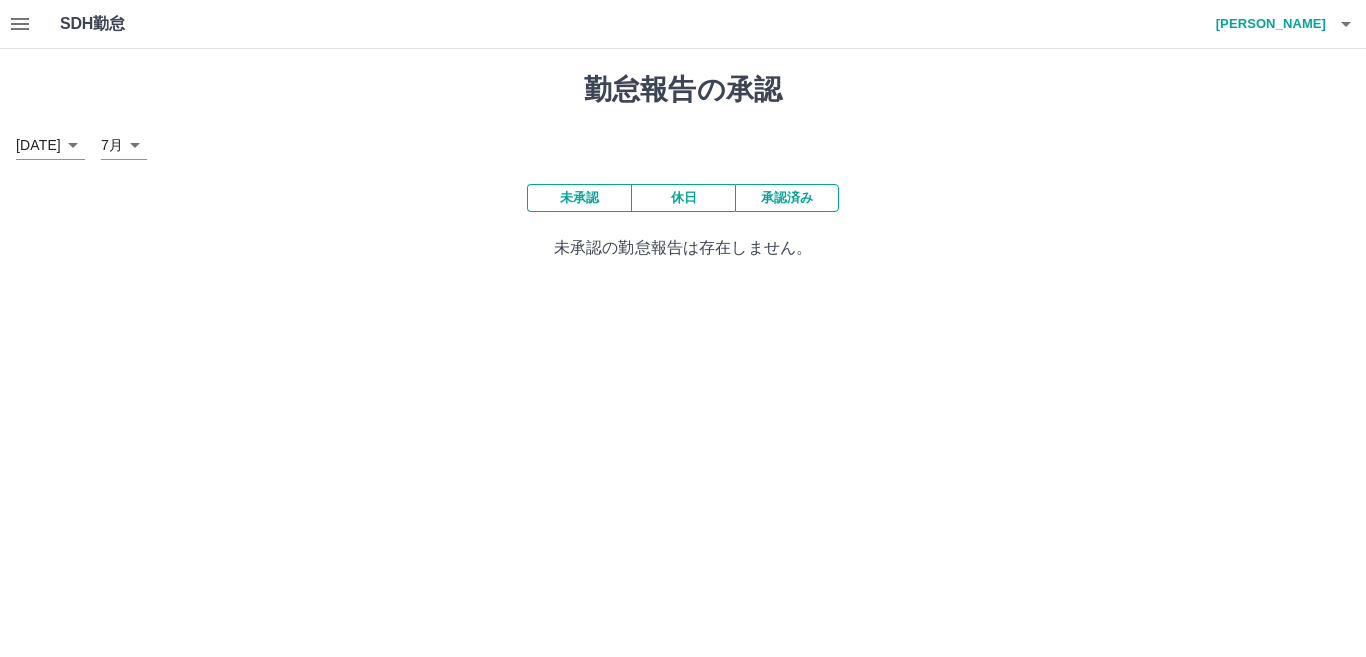 drag, startPoint x: 1365, startPoint y: 8, endPoint x: 212, endPoint y: 90, distance: 1155.9122 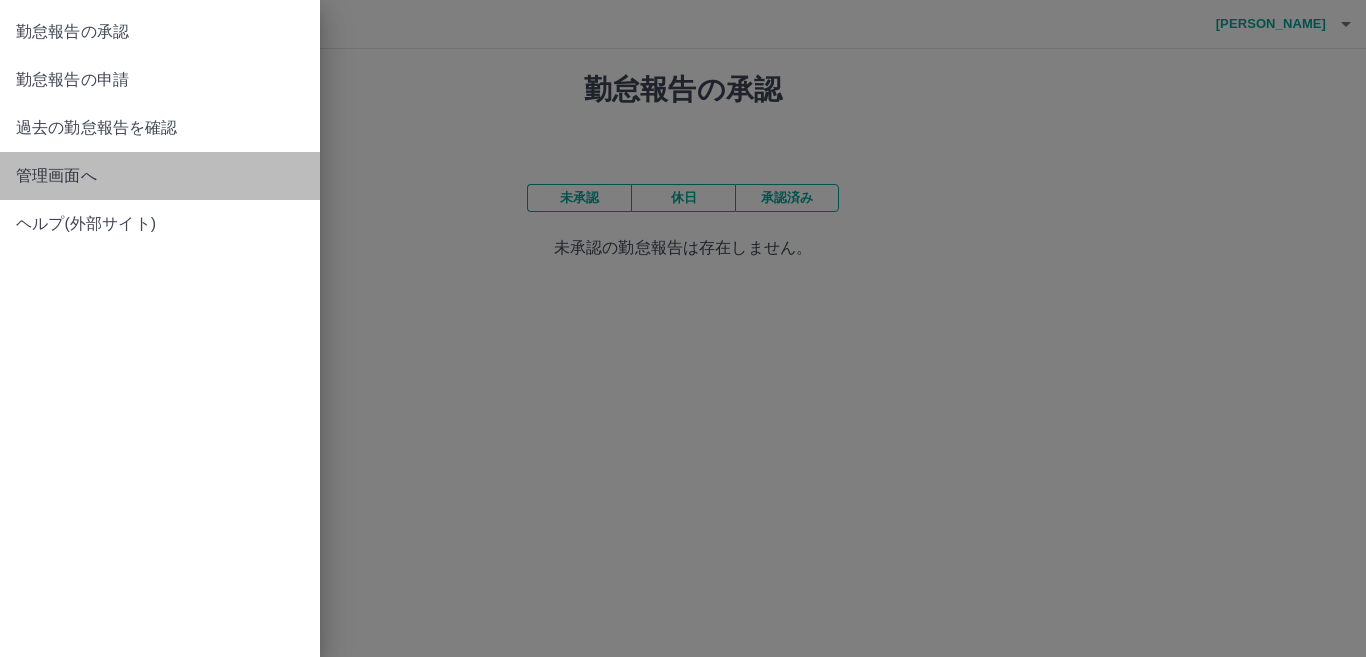 click on "管理画面へ" at bounding box center [160, 176] 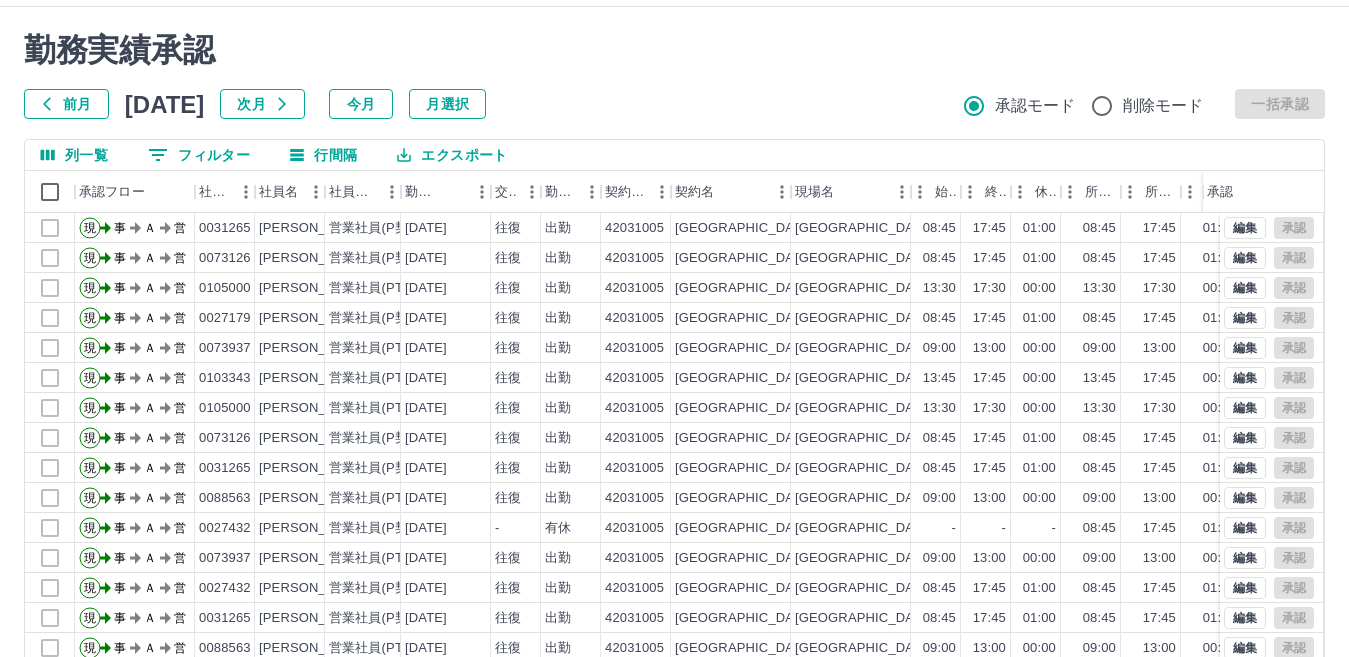 scroll, scrollTop: 0, scrollLeft: 0, axis: both 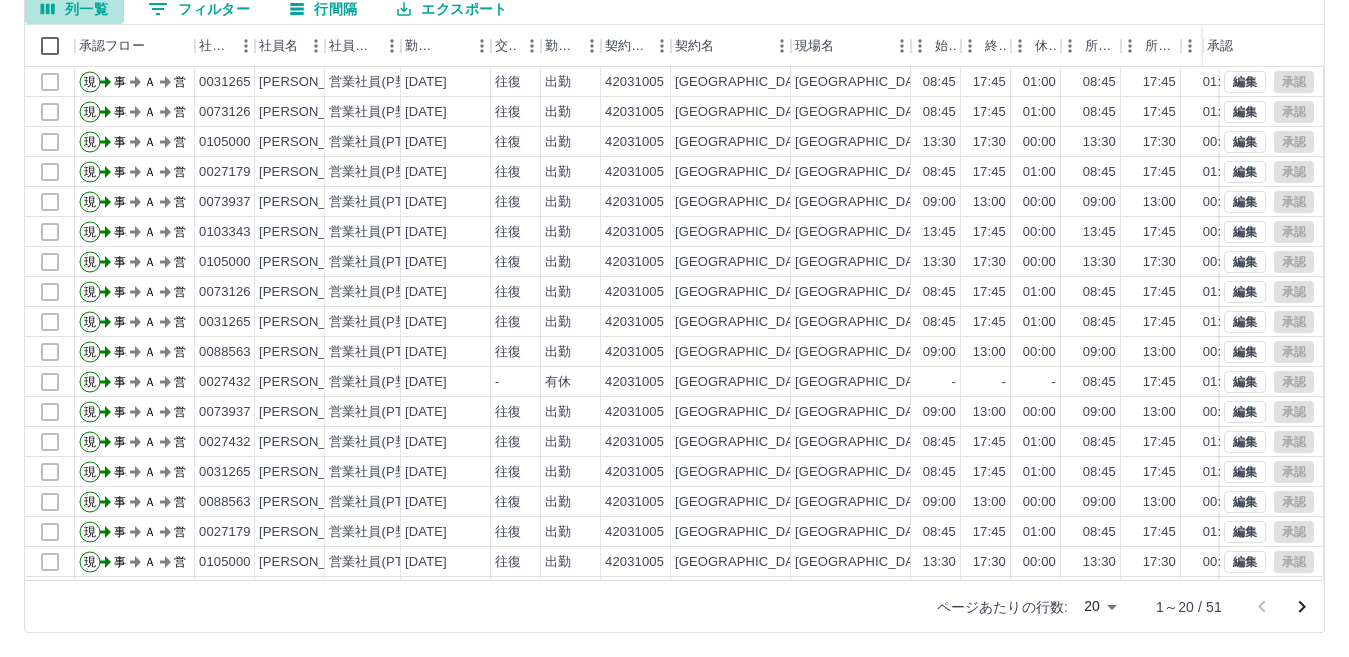 click 